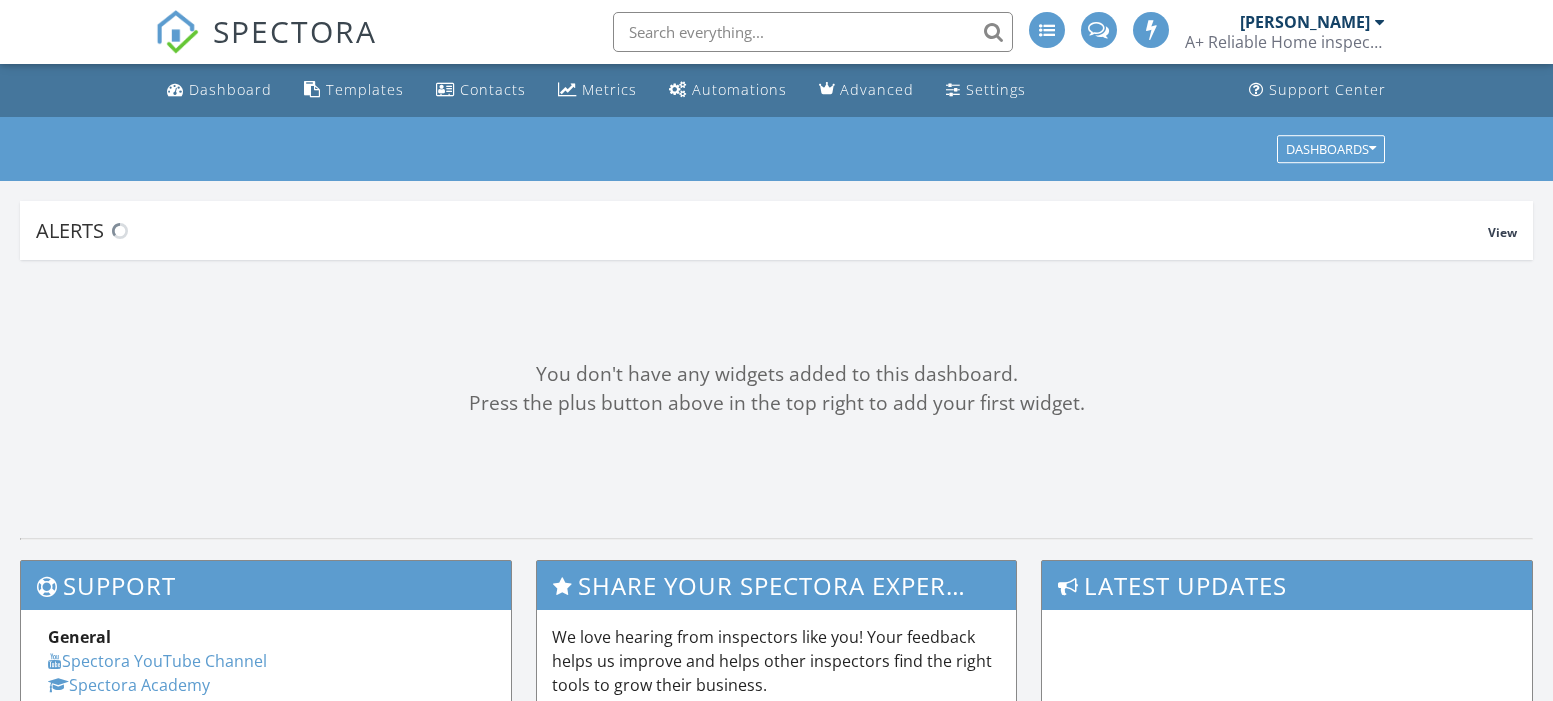 scroll, scrollTop: 0, scrollLeft: 0, axis: both 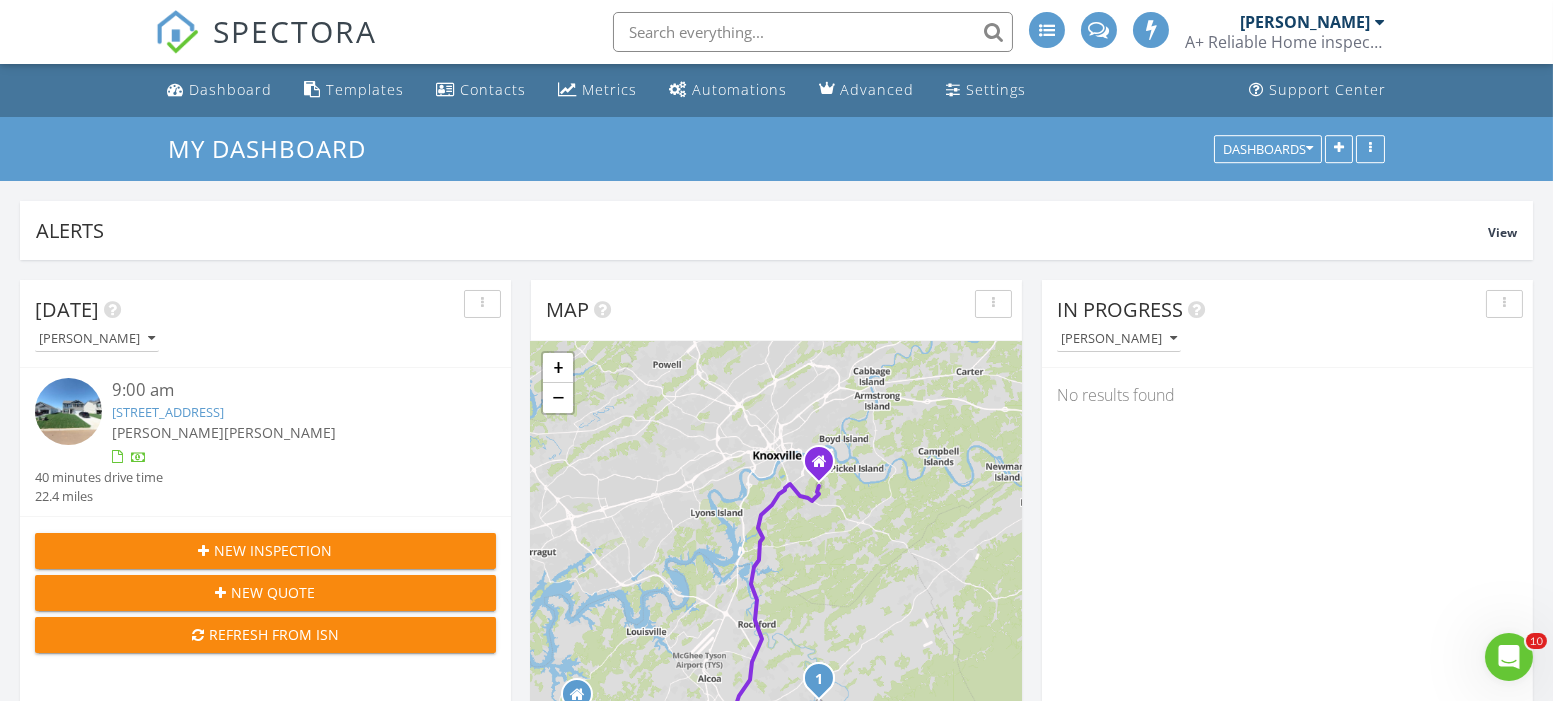 click on "326 Creek Bridge Way, Maryville, TN 37804" at bounding box center (168, 412) 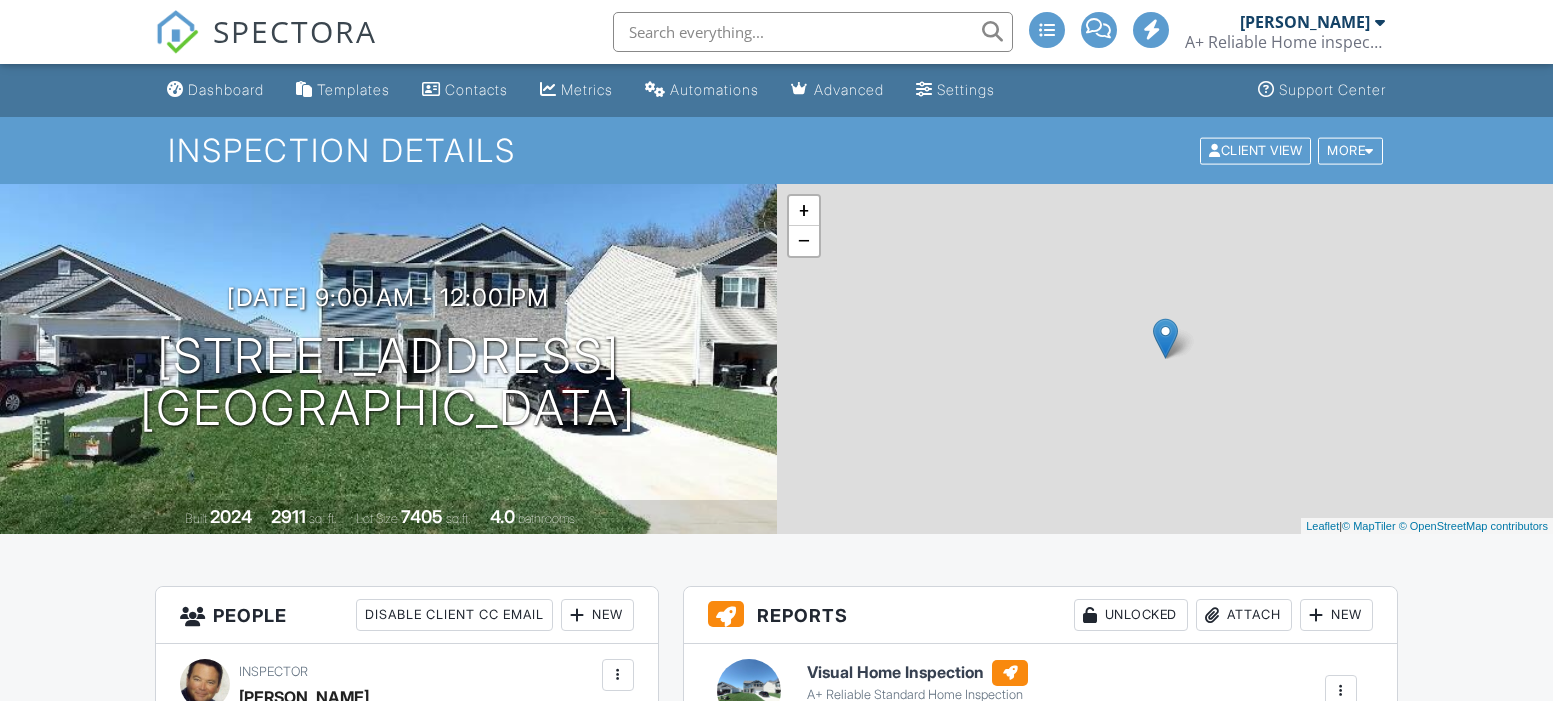 scroll, scrollTop: 0, scrollLeft: 0, axis: both 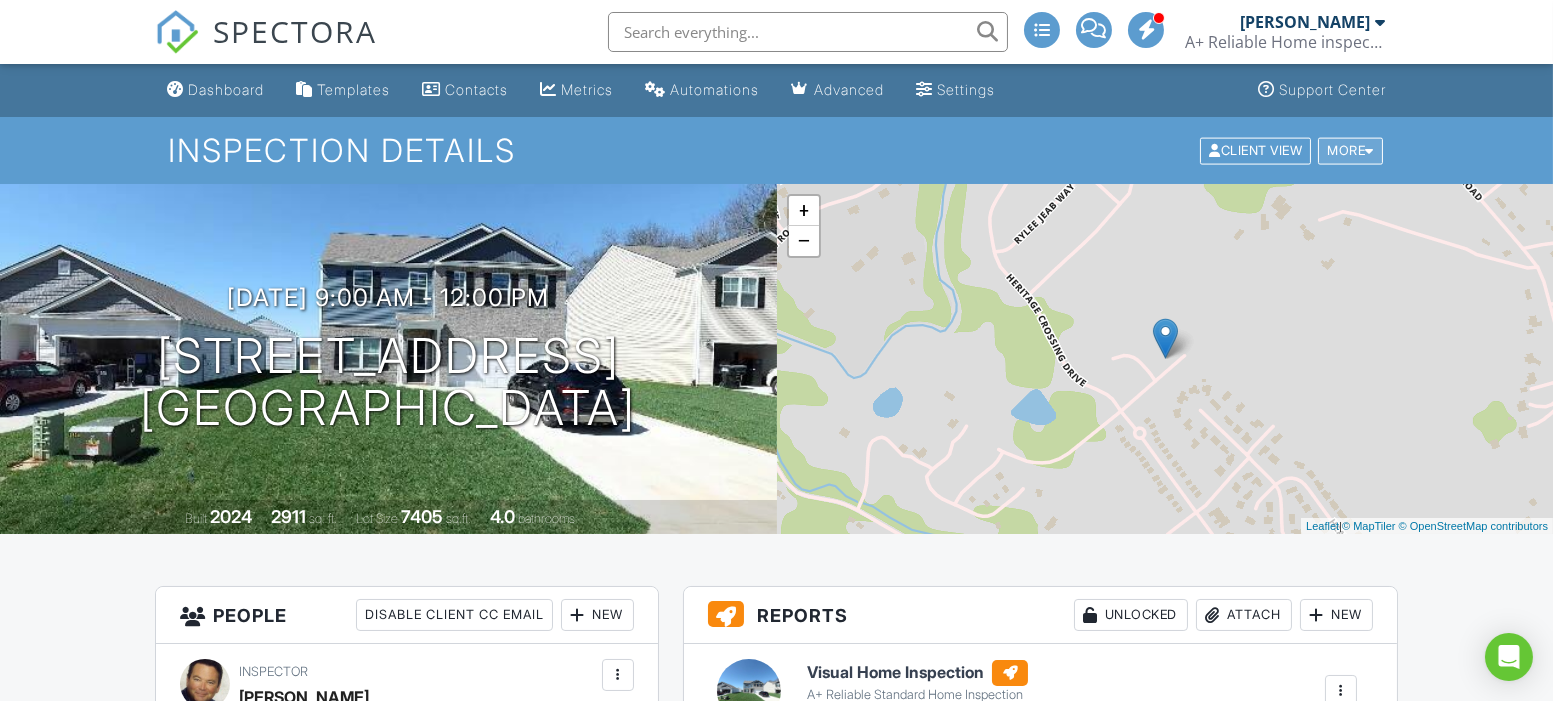 click at bounding box center [1369, 150] 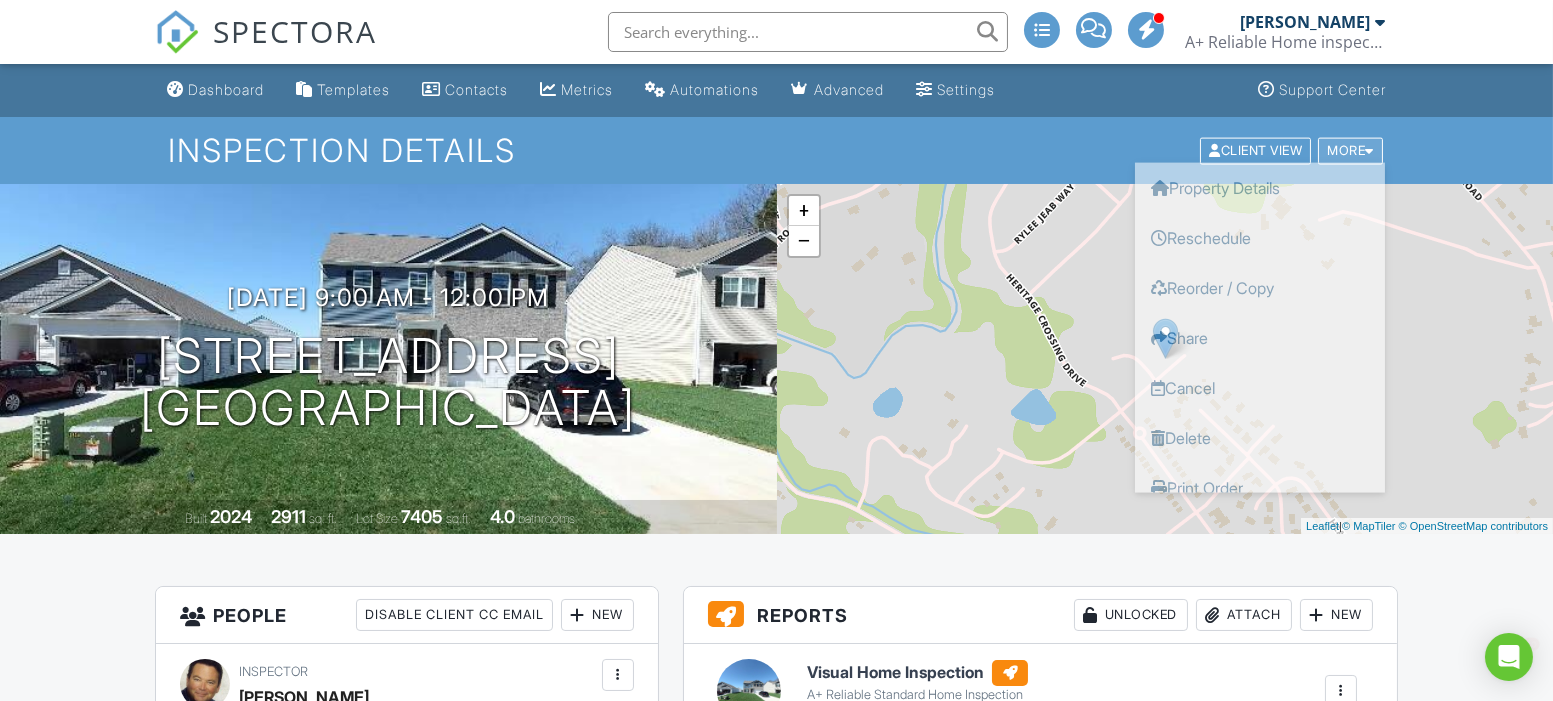scroll, scrollTop: 0, scrollLeft: 0, axis: both 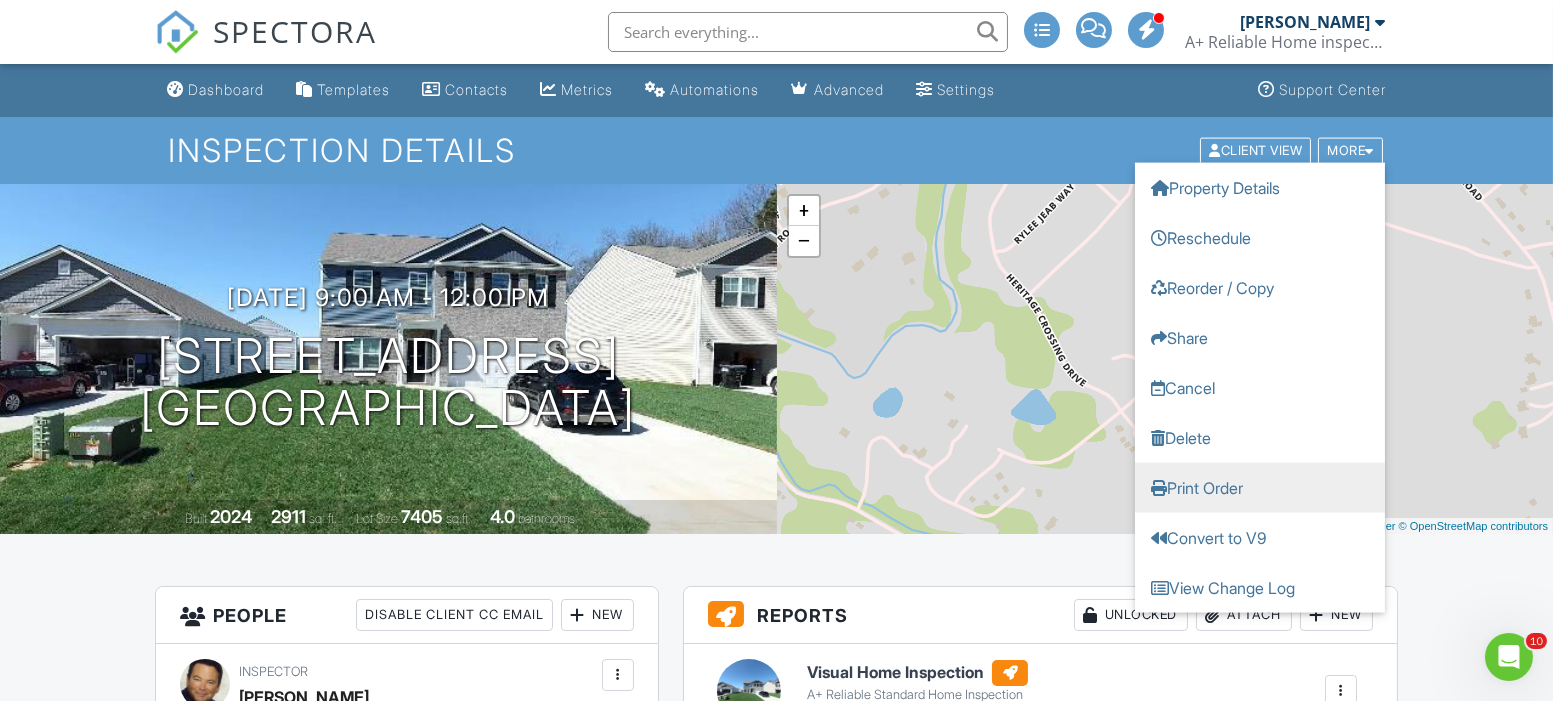 click on "Print Order" at bounding box center [1260, 487] 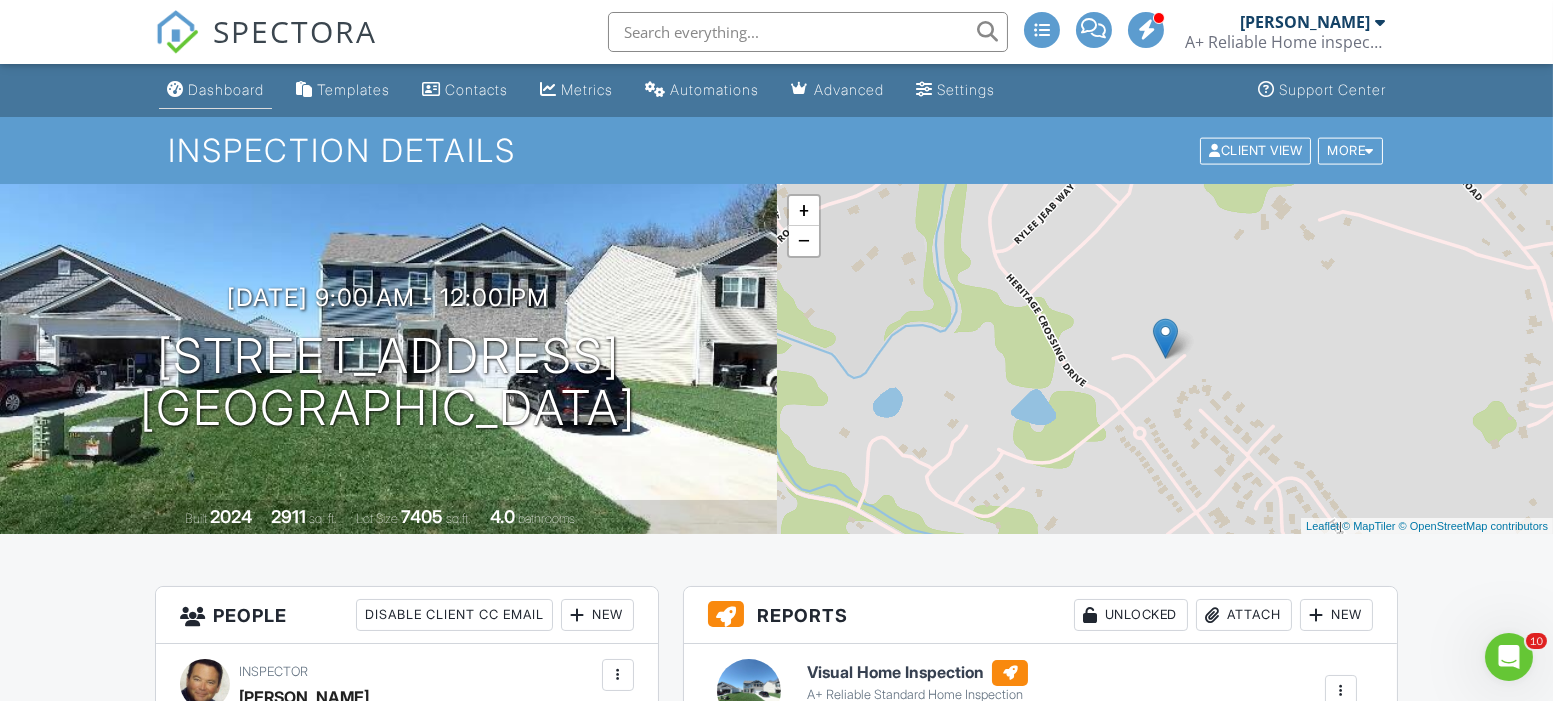 click on "Dashboard" at bounding box center (226, 89) 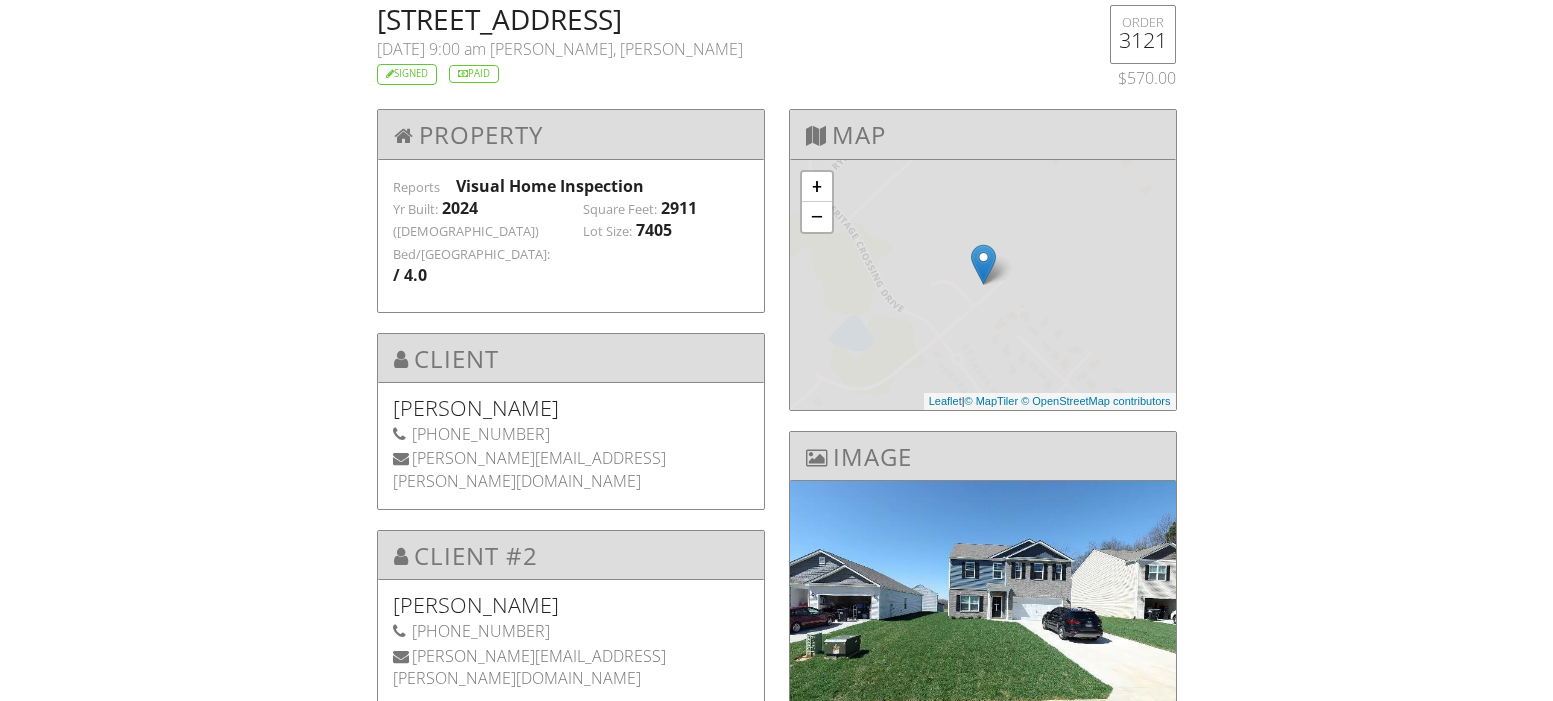 scroll, scrollTop: 0, scrollLeft: 0, axis: both 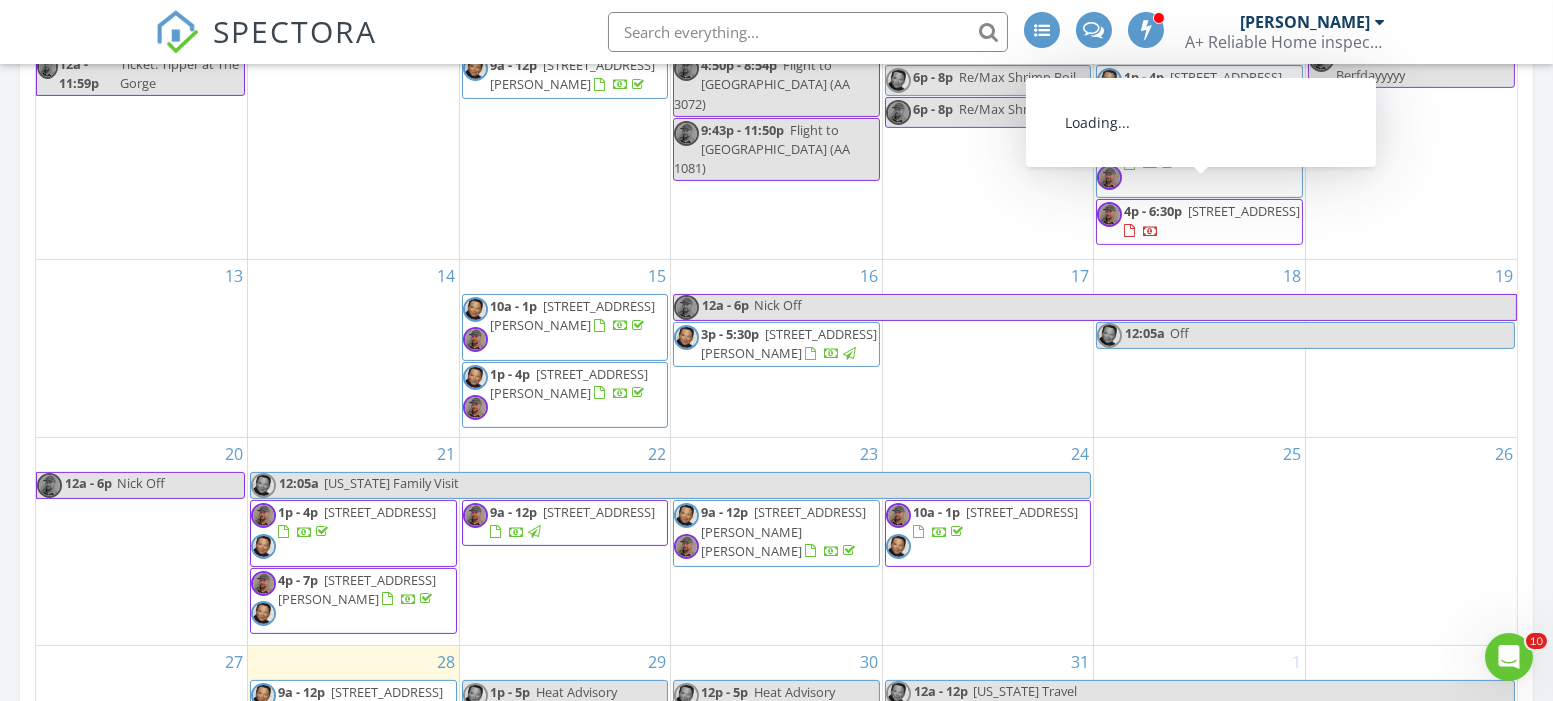 click on "2715 Brantley Park Blvd, Maryville 37804" at bounding box center (1244, 211) 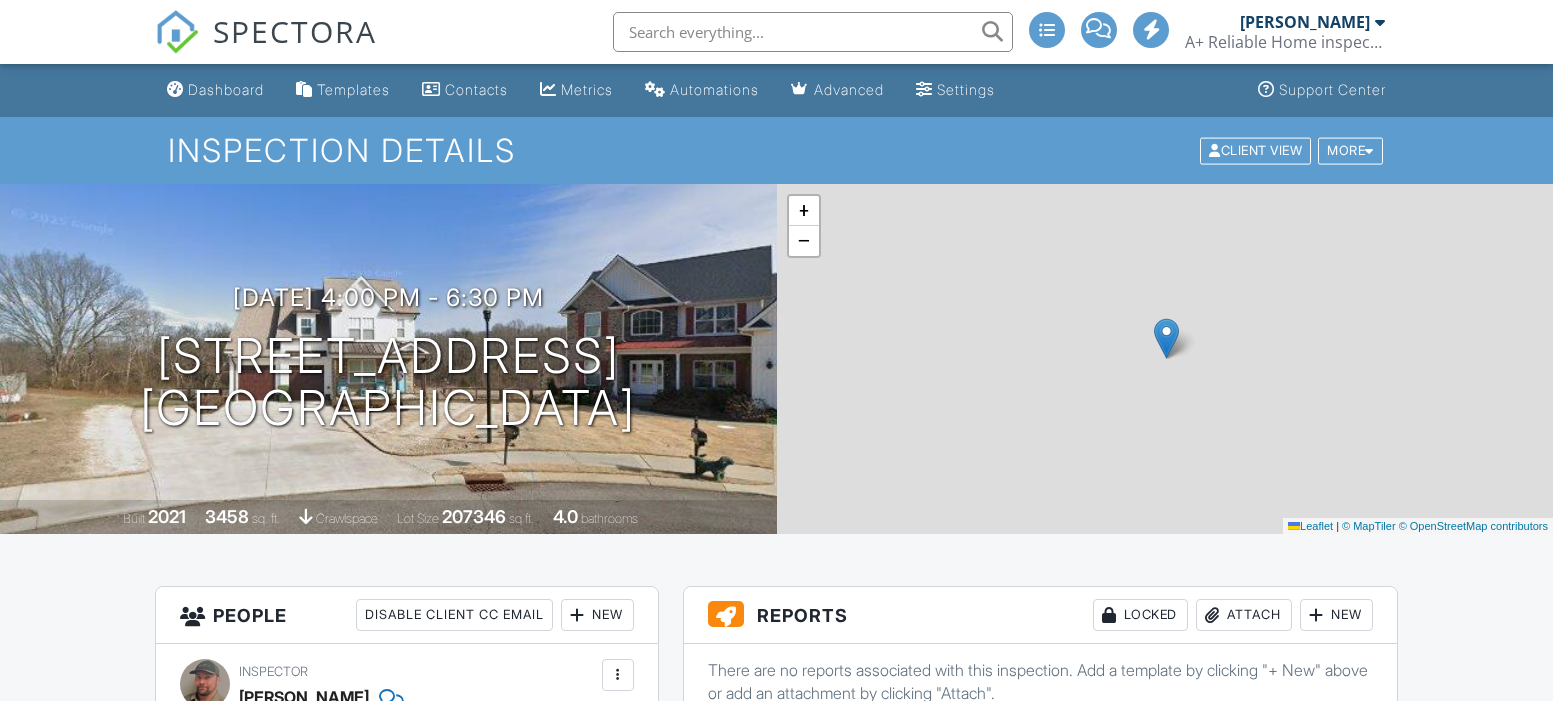 scroll, scrollTop: 0, scrollLeft: 0, axis: both 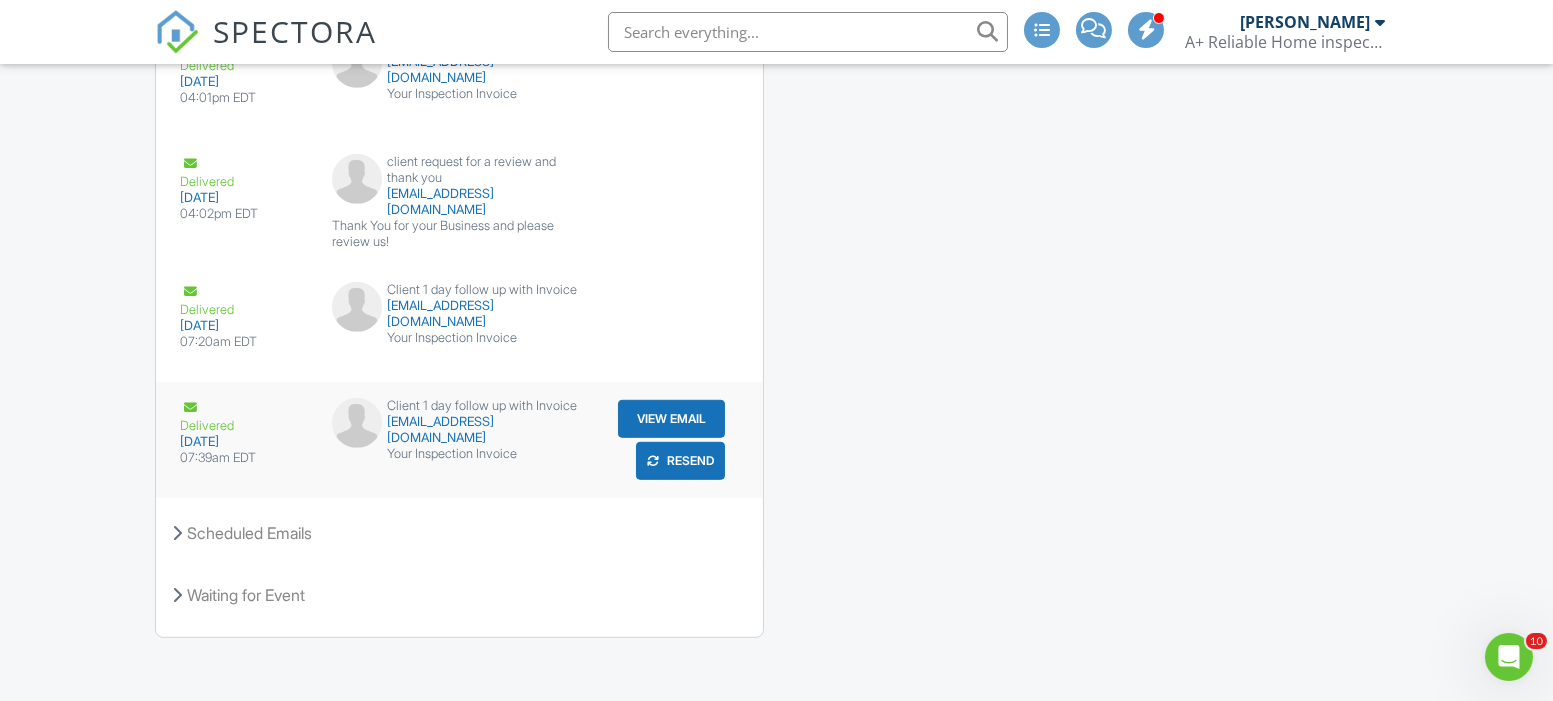 click on "Resend" at bounding box center (680, 101) 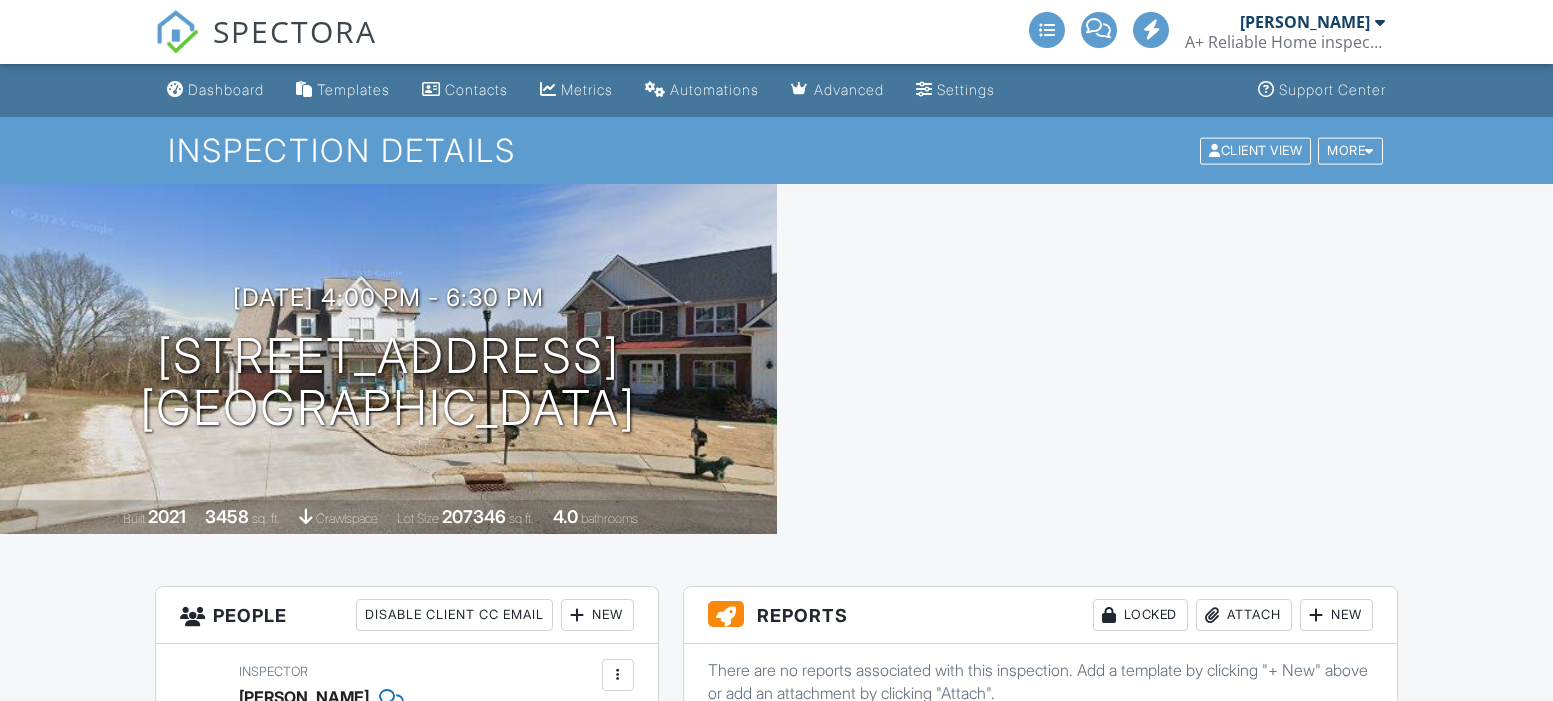scroll, scrollTop: 0, scrollLeft: 0, axis: both 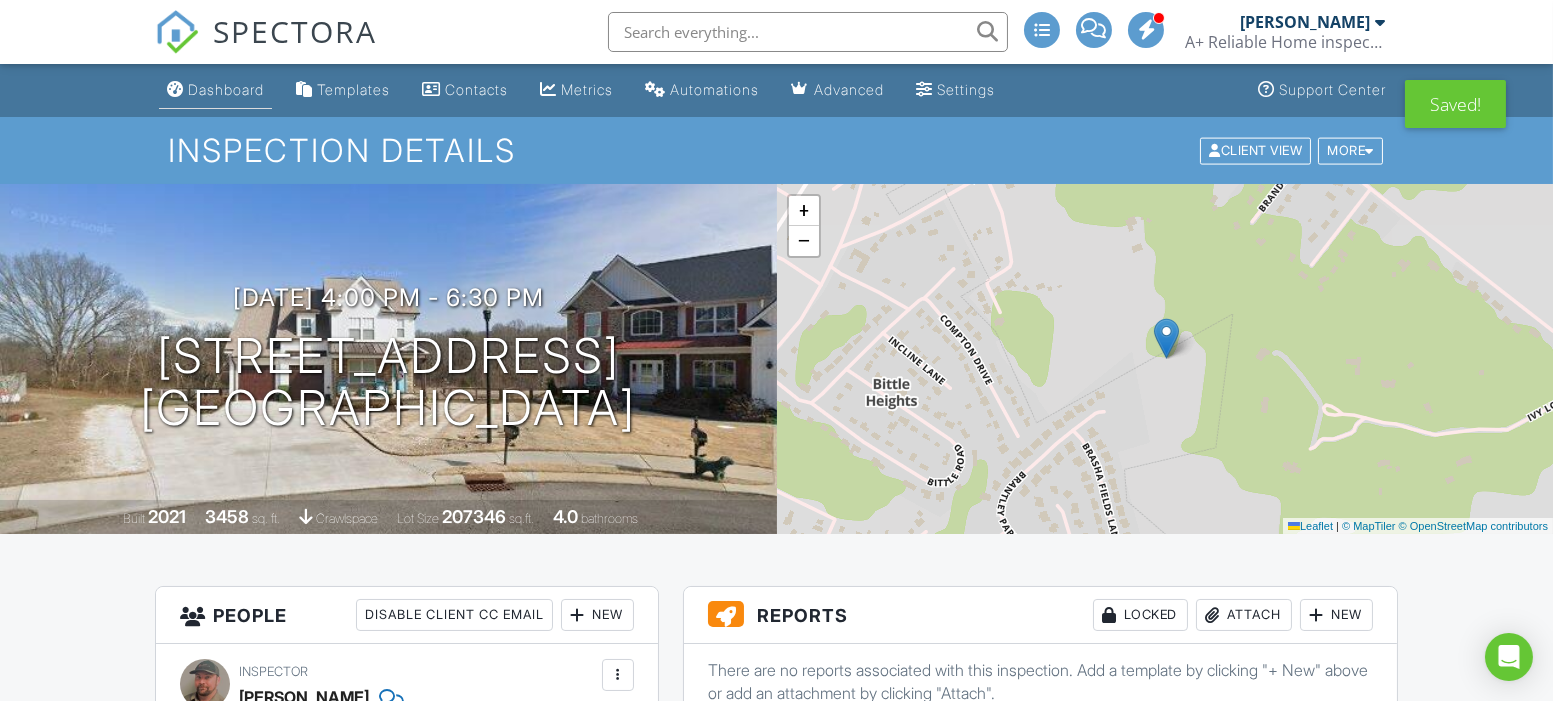 click on "Dashboard" at bounding box center [226, 89] 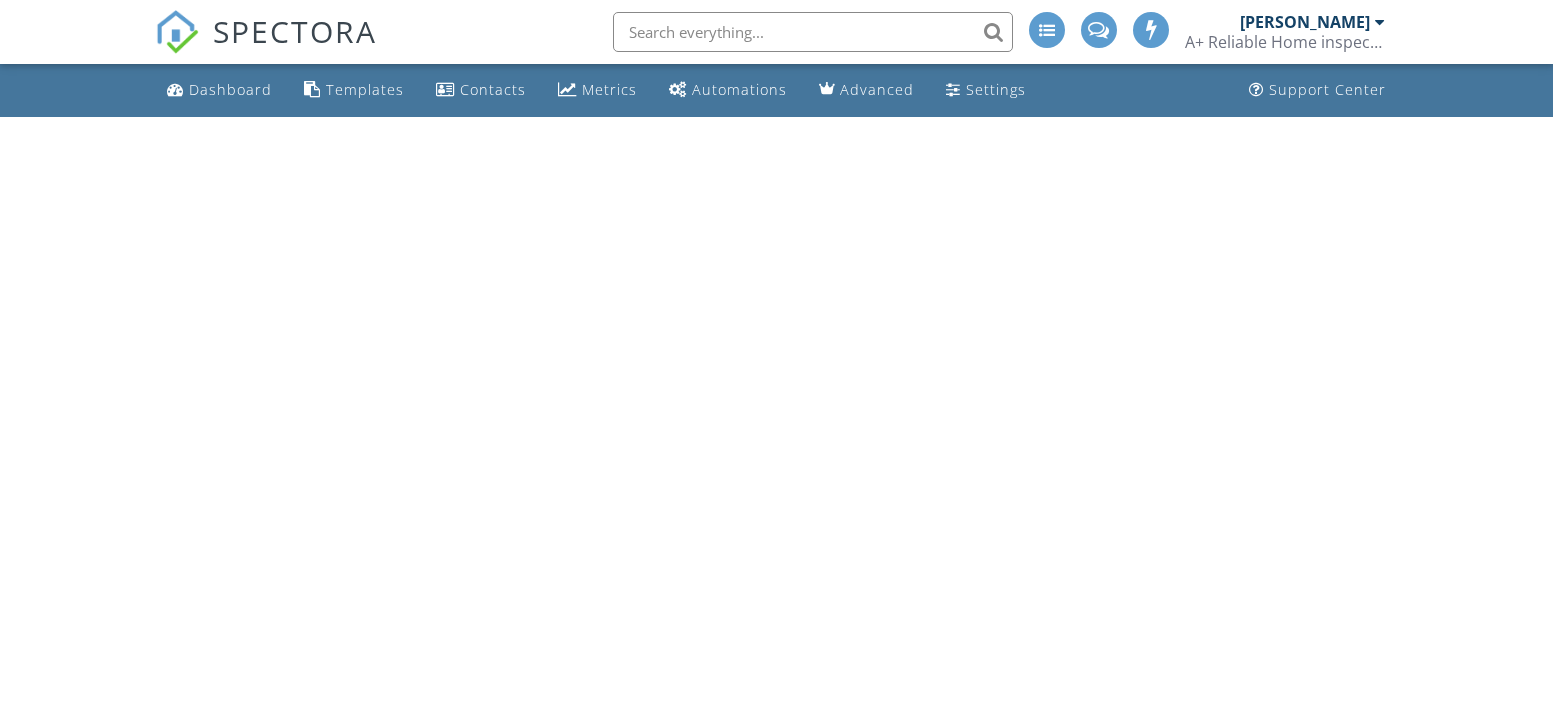 scroll, scrollTop: 0, scrollLeft: 0, axis: both 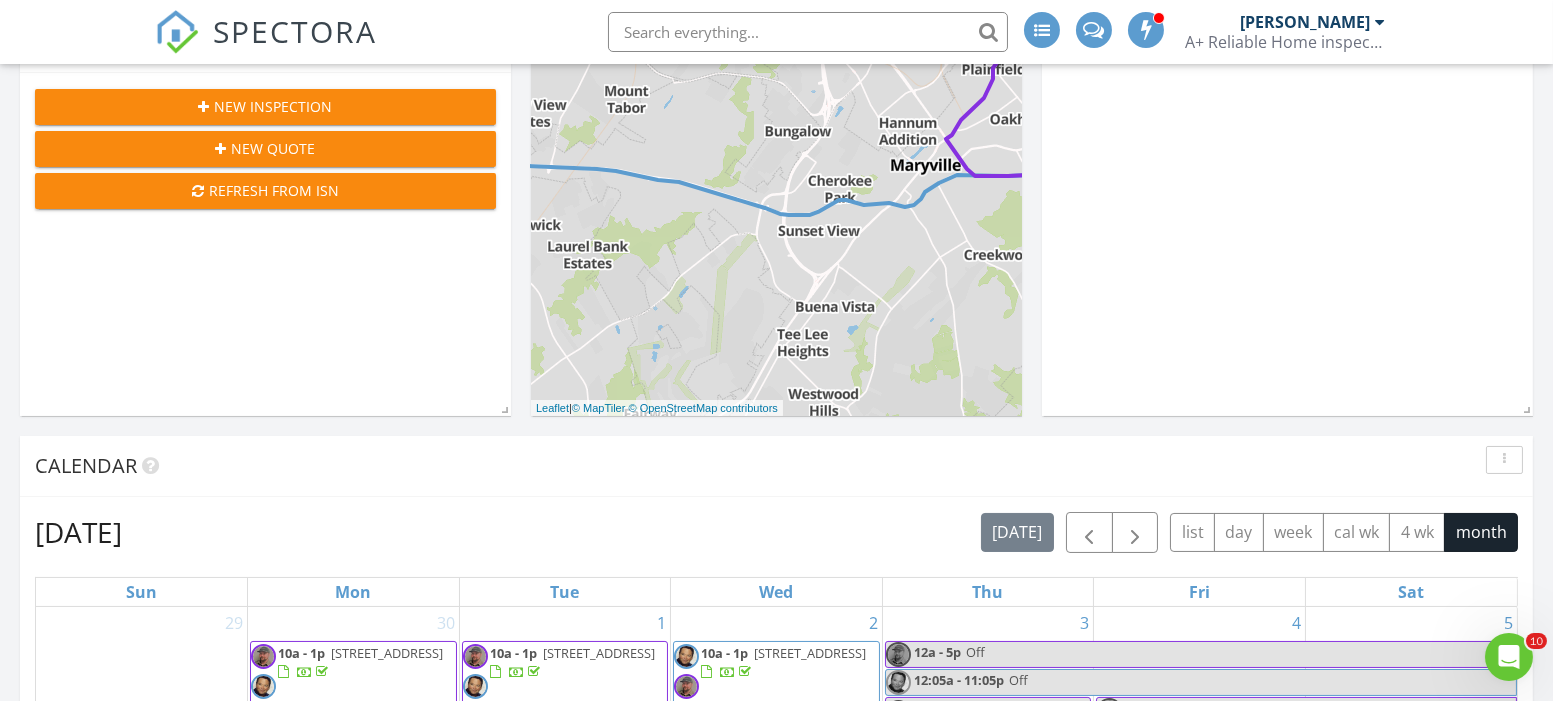 click on "1 1 + − [GEOGRAPHIC_DATA] km, 40 min Head southwest on [GEOGRAPHIC_DATA] Southeast 150 m Turn left onto [GEOGRAPHIC_DATA] 1.5 km Turn right onto [PERSON_NAME][GEOGRAPHIC_DATA] (US 441) 2.5 km Turn left onto [GEOGRAPHIC_DATA][PERSON_NAME] 600 m Turn left onto [PERSON_NAME][GEOGRAPHIC_DATA][PERSON_NAME] (SR 33) 200 m Turn right onto [PERSON_NAME][GEOGRAPHIC_DATA] (SR 33) 550 m Continue left onto [GEOGRAPHIC_DATA] (SR 33) 8 km Continue onto [GEOGRAPHIC_DATA] (SR 33) 8 km Continue onto [GEOGRAPHIC_DATA] (SR 33) 3.5 km Enter [GEOGRAPHIC_DATA] and take the 3rd exit onto [GEOGRAPHIC_DATA] (SR 33) 45 m Exit the traffic circle onto [GEOGRAPHIC_DATA] (SR 33) 1.5 km Turn left onto [GEOGRAPHIC_DATA][US_STATE] (US 411) 600 m Continue onto [GEOGRAPHIC_DATA][PERSON_NAME] (US 321) 8 km Turn left onto [GEOGRAPHIC_DATA] 500 m Turn left onto [GEOGRAPHIC_DATA] 600 m You have arrived at your destination, straight ahead 0 m [PERSON_NAME][GEOGRAPHIC_DATA] 35.2 km, 40 min Head southwest on [GEOGRAPHIC_DATA] Southeast 150 m Turn left onto [GEOGRAPHIC_DATA] 1.5 km 15 km" at bounding box center [776, 156] 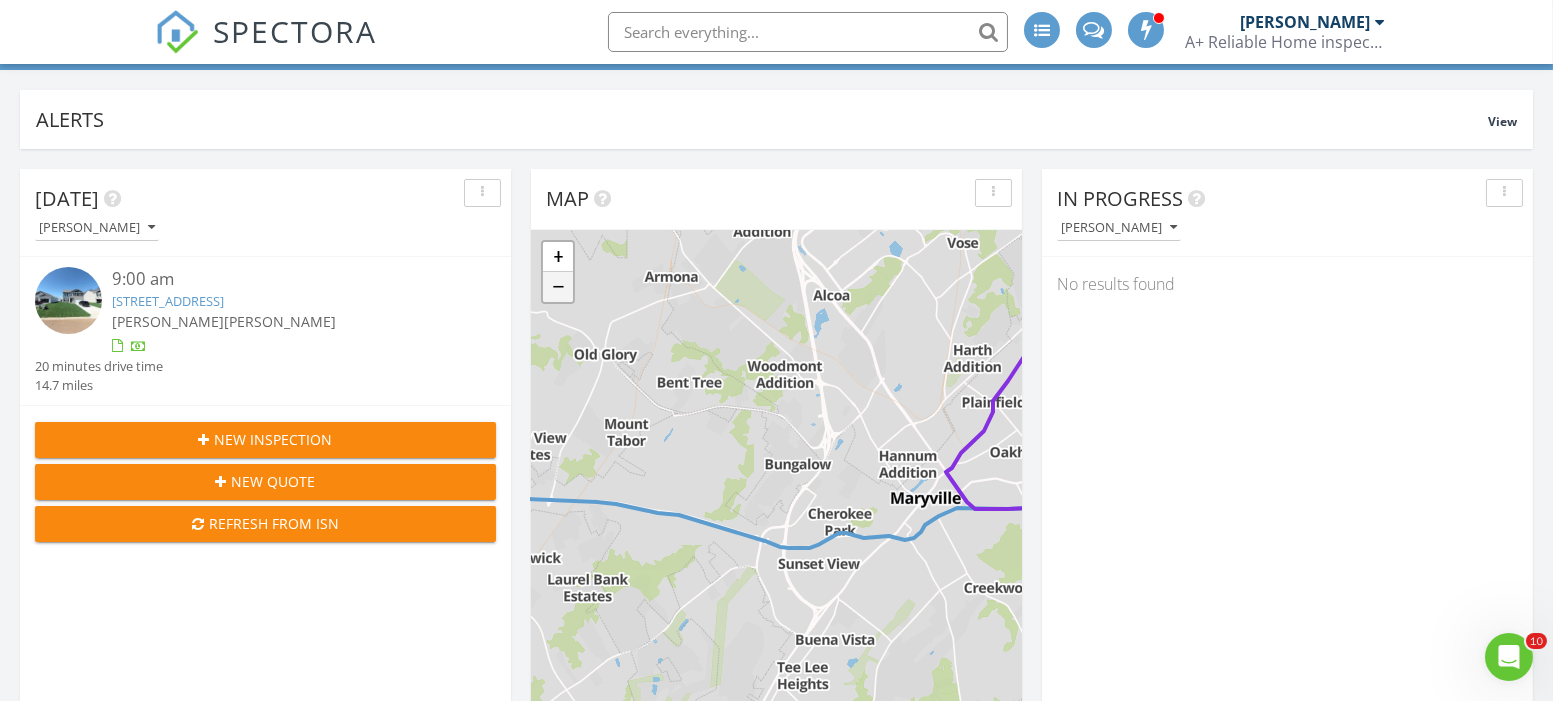 click on "−" at bounding box center (558, 287) 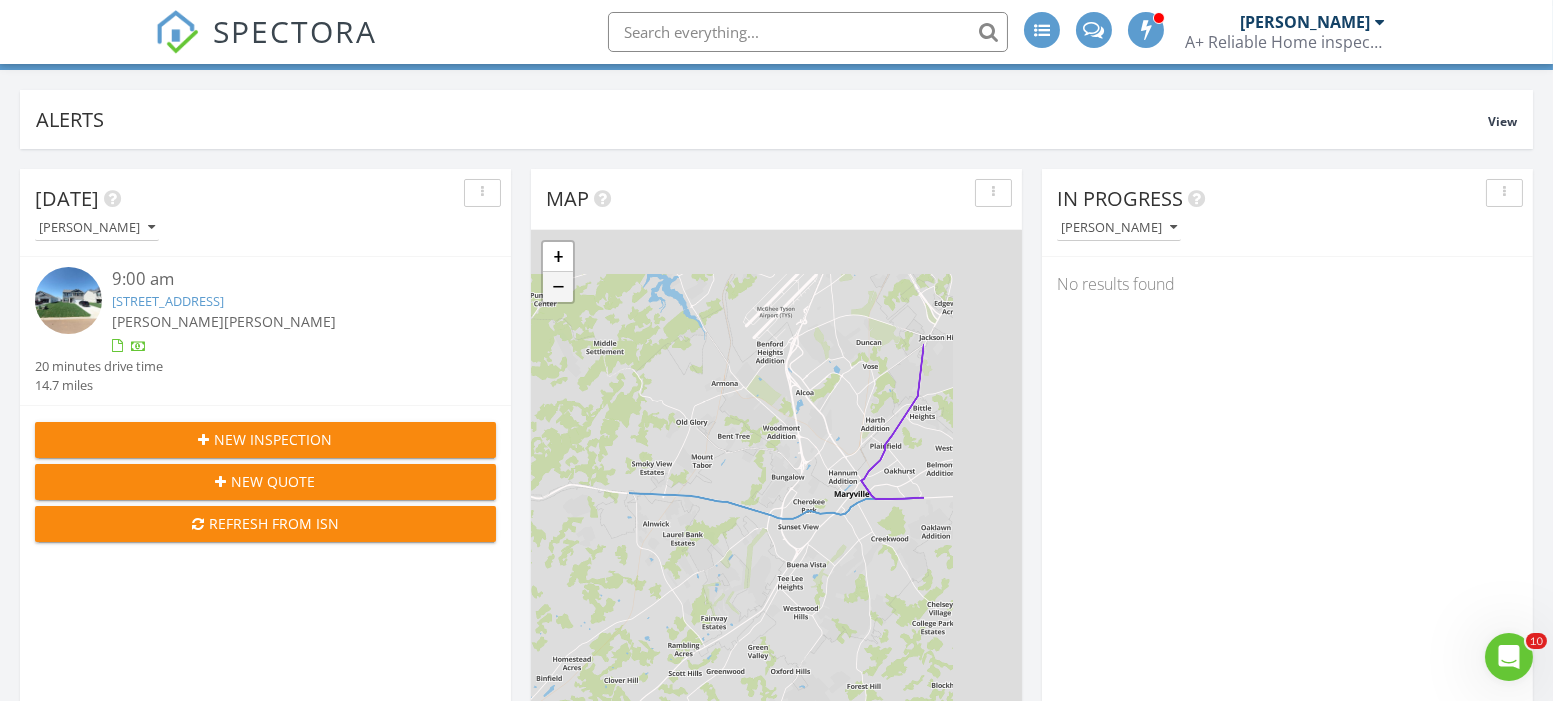 scroll, scrollTop: 158, scrollLeft: 0, axis: vertical 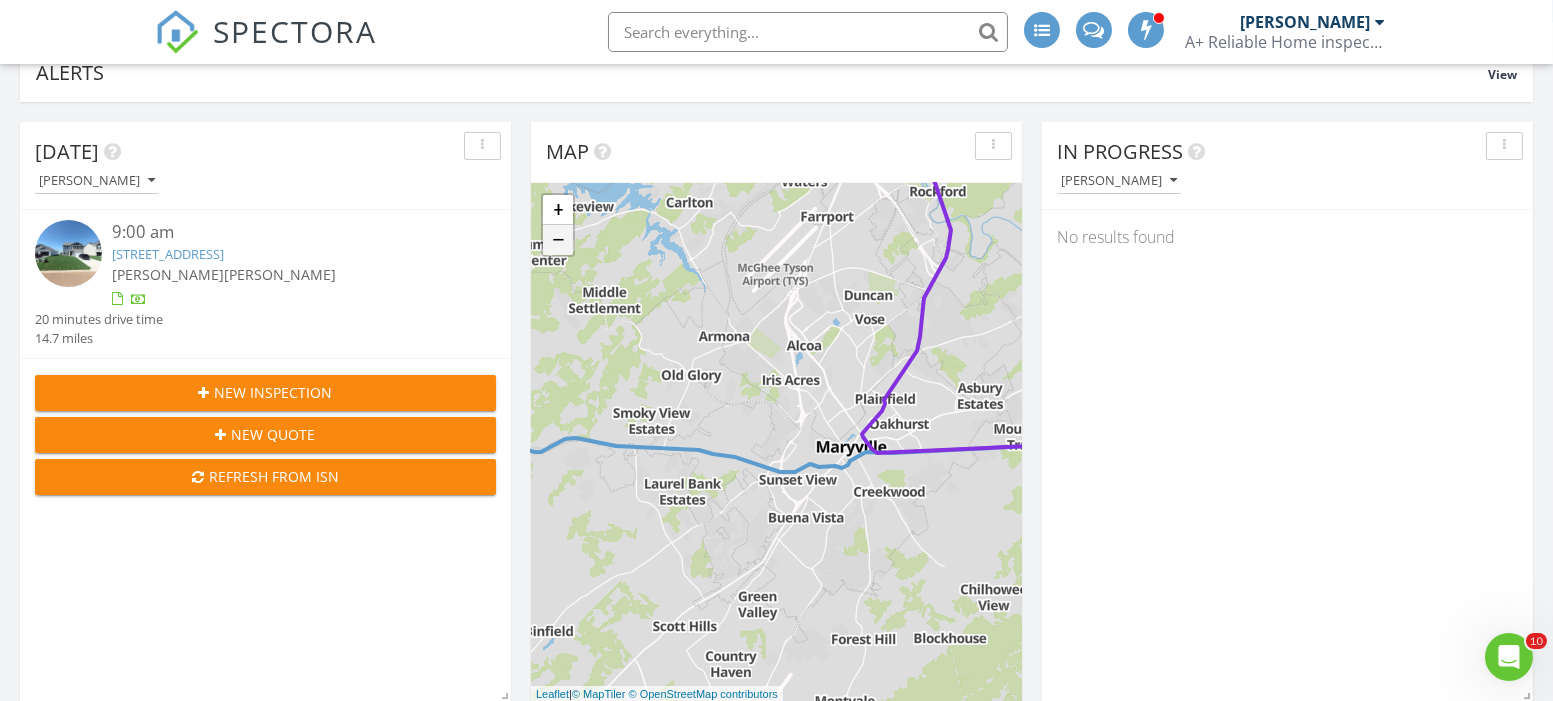 click on "−" at bounding box center (558, 240) 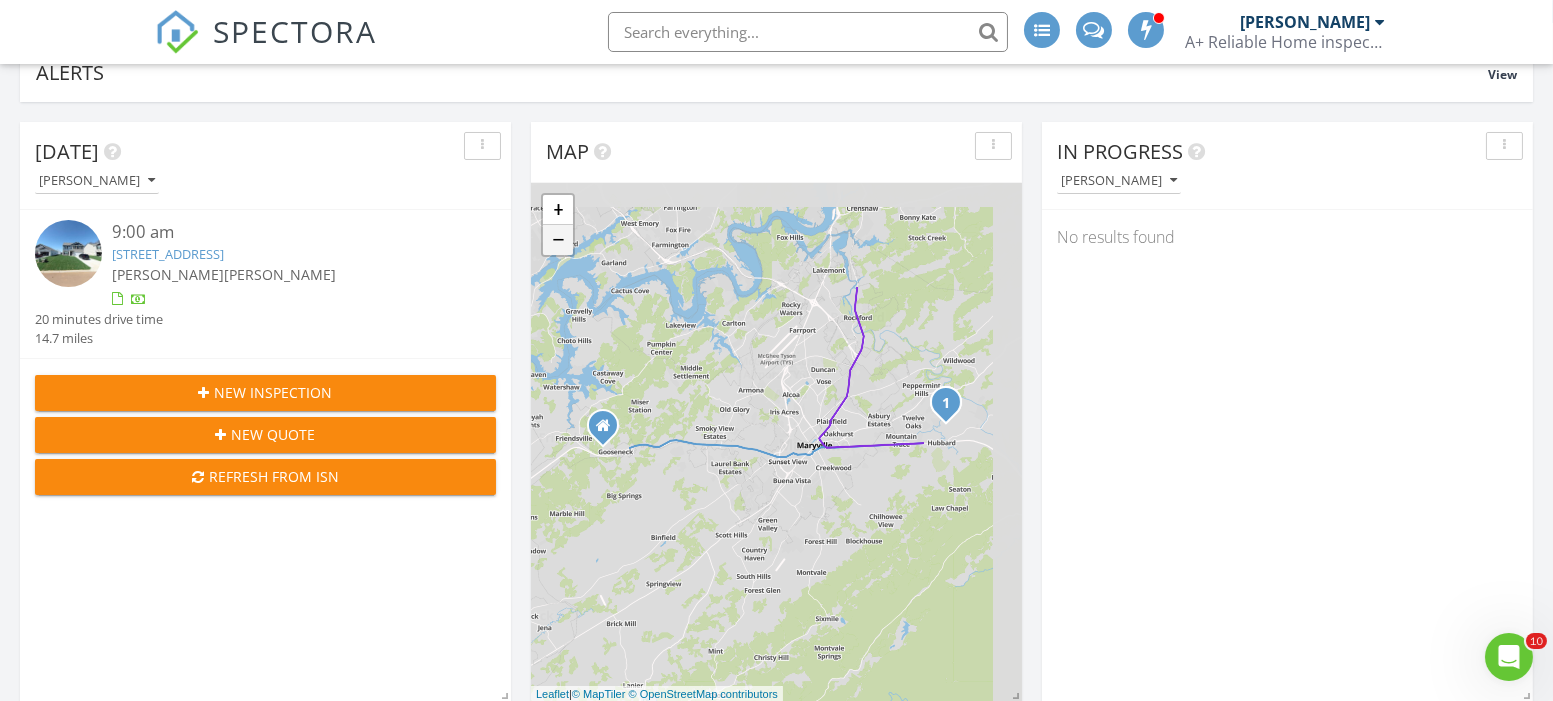 click on "−" at bounding box center [558, 240] 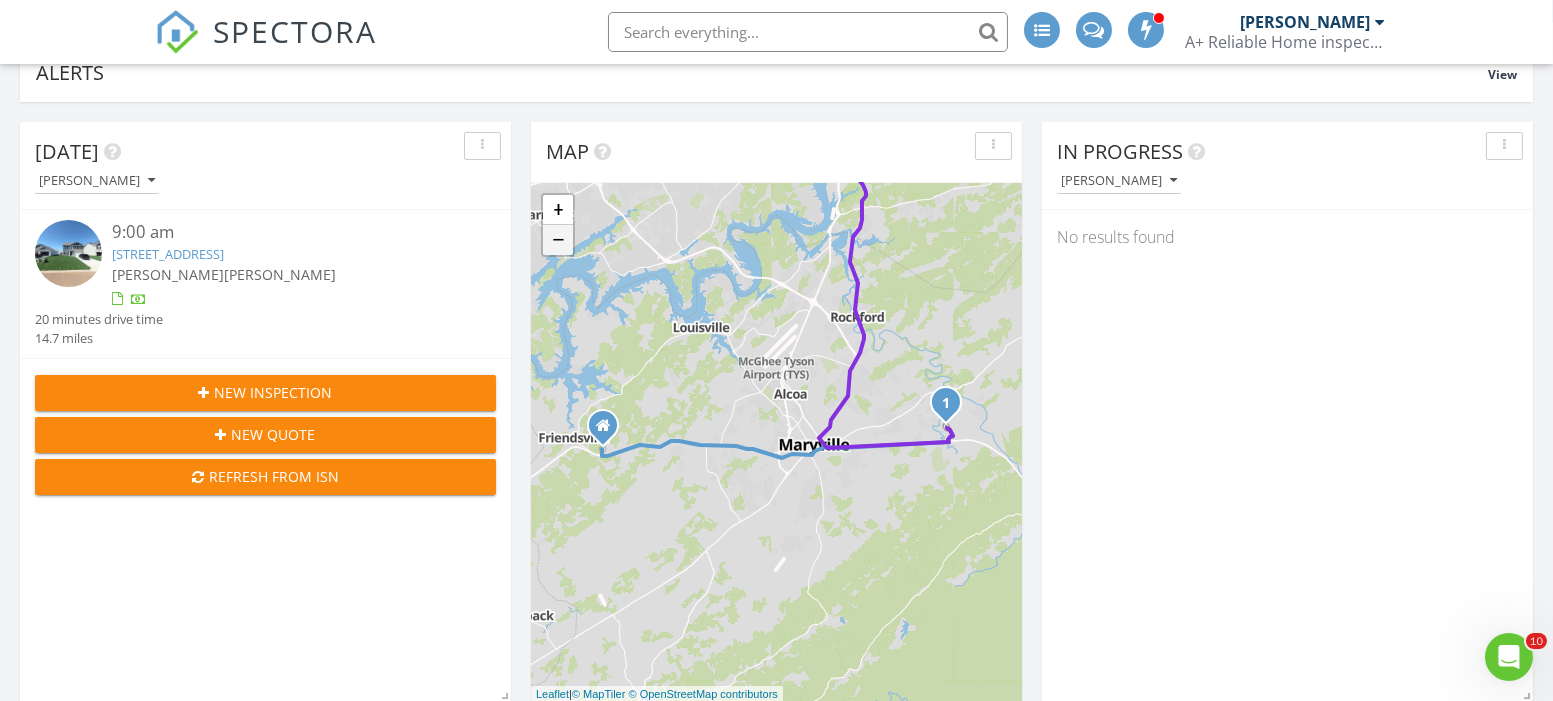 click on "−" at bounding box center (558, 240) 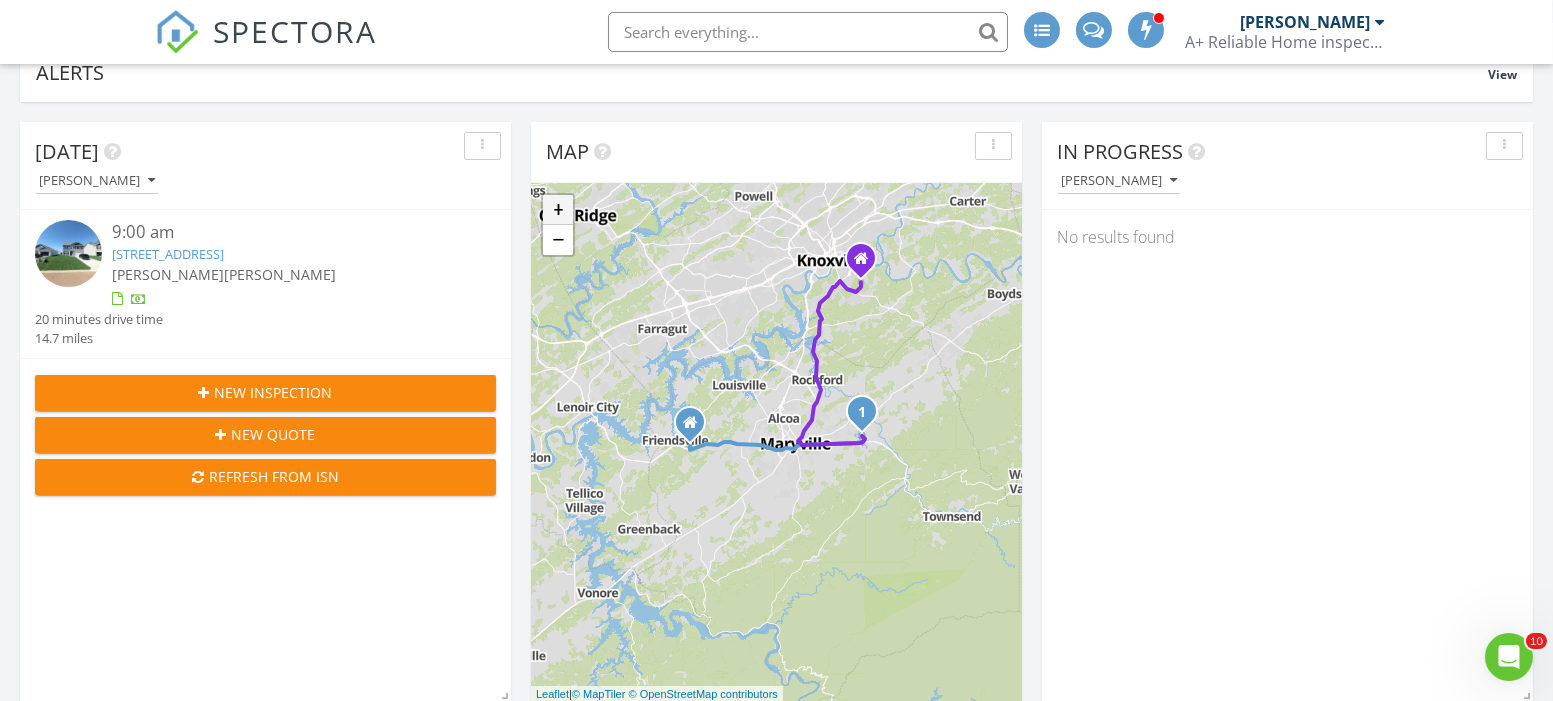 click on "+" at bounding box center [558, 210] 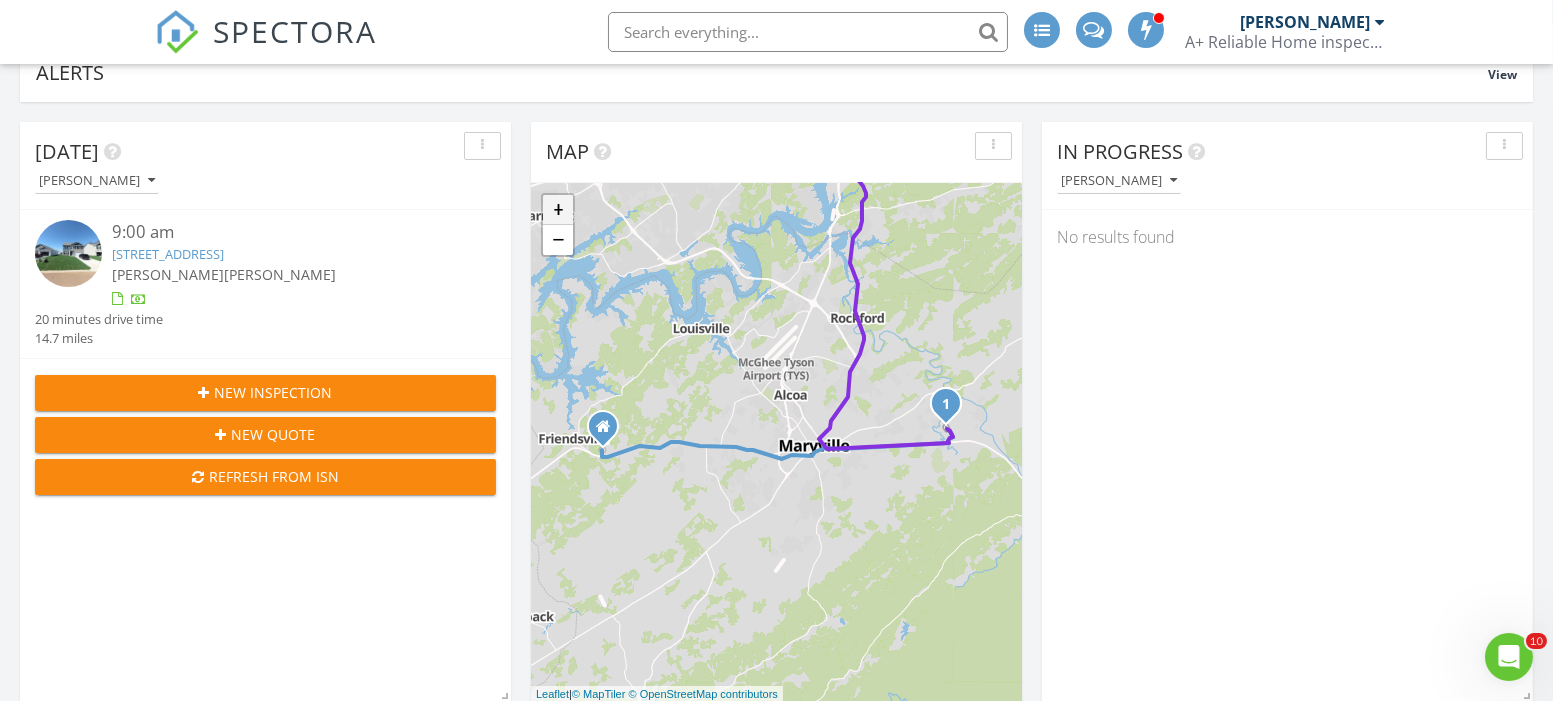 click on "+" at bounding box center (558, 210) 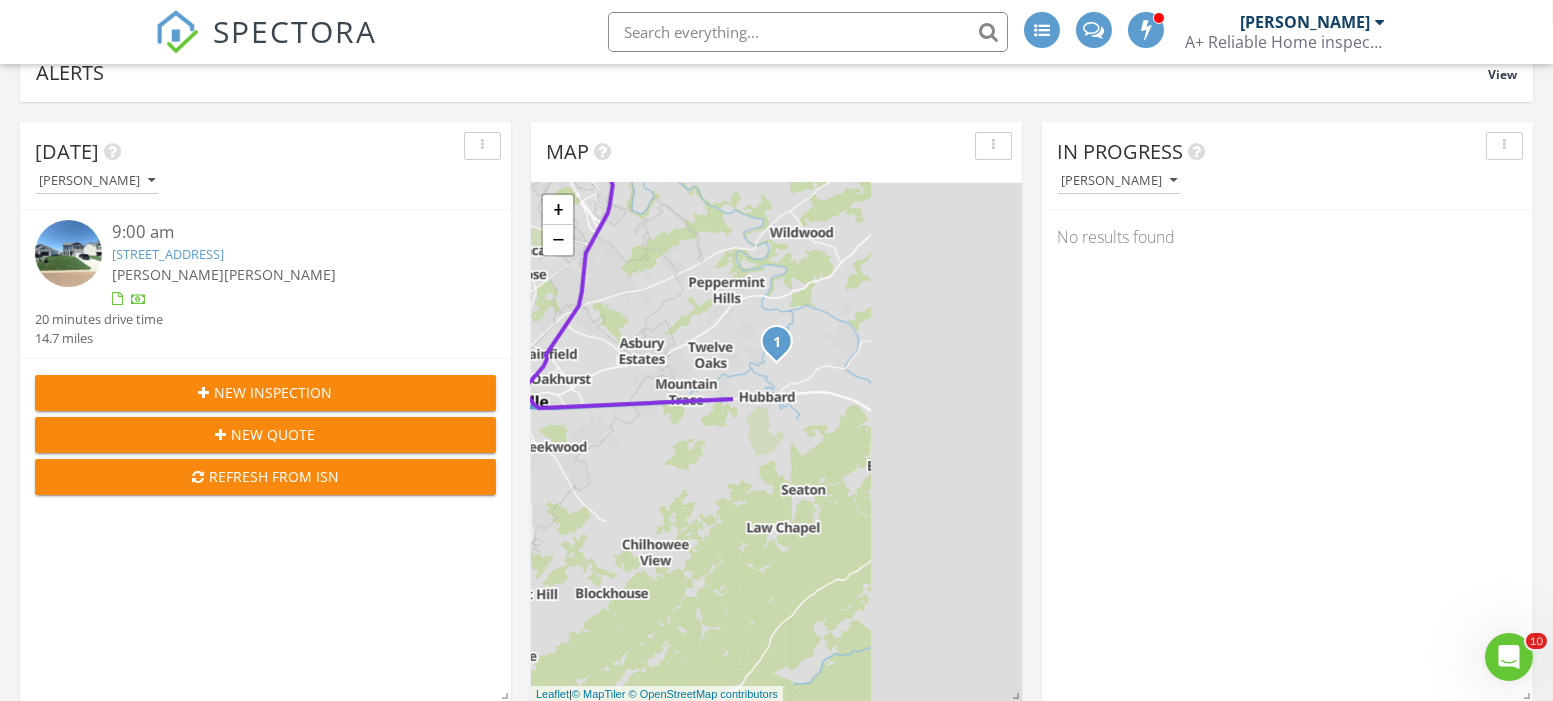 drag, startPoint x: 792, startPoint y: 363, endPoint x: 438, endPoint y: 317, distance: 356.9762 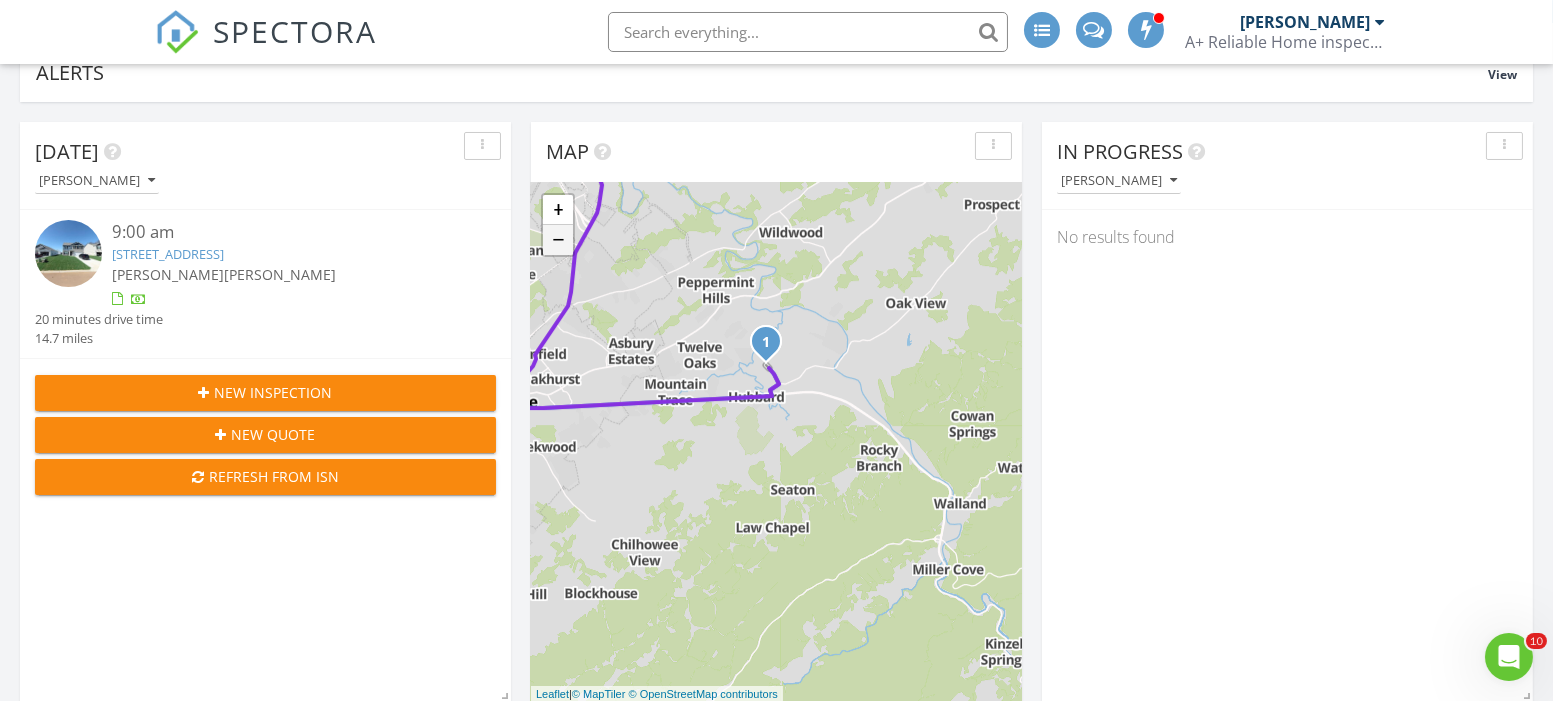click on "−" at bounding box center (558, 240) 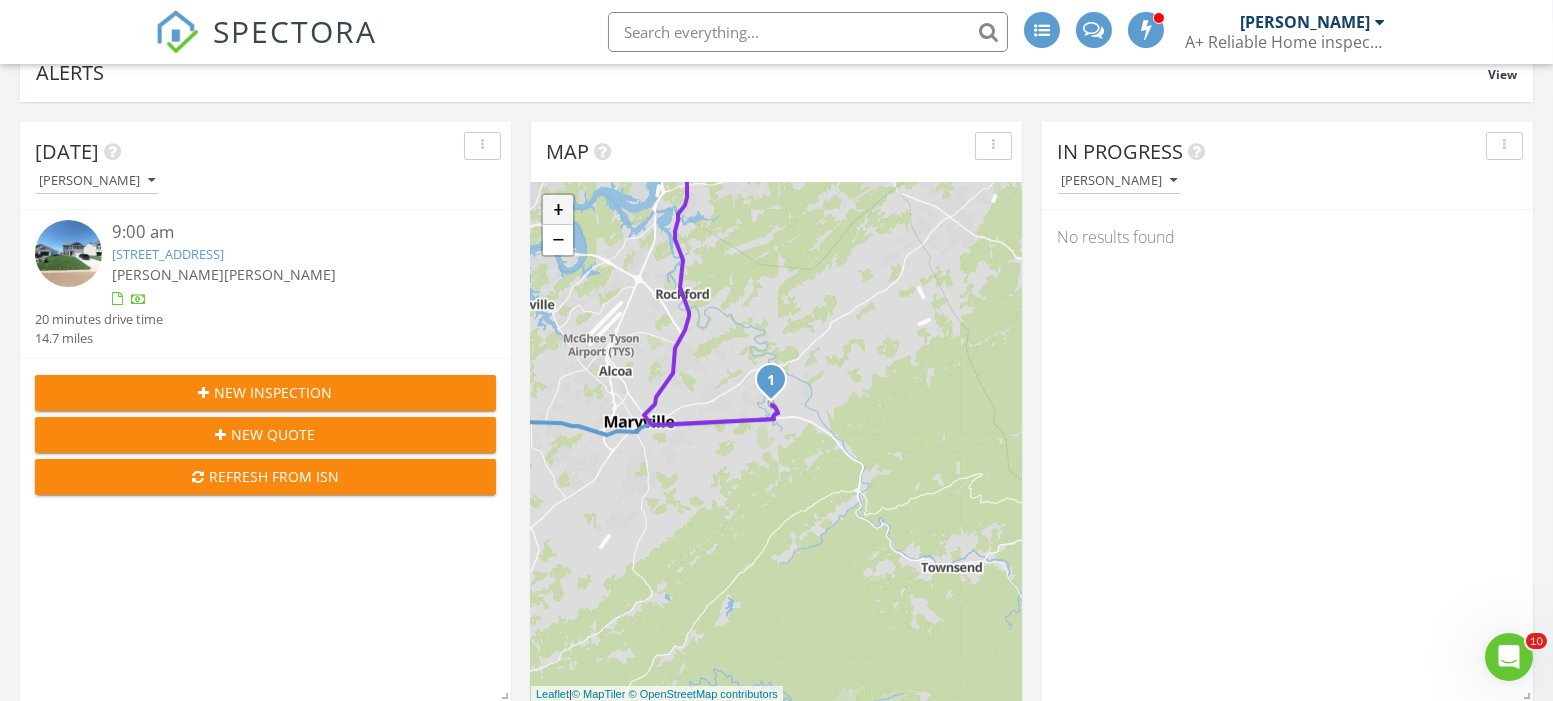 click on "+" at bounding box center (558, 210) 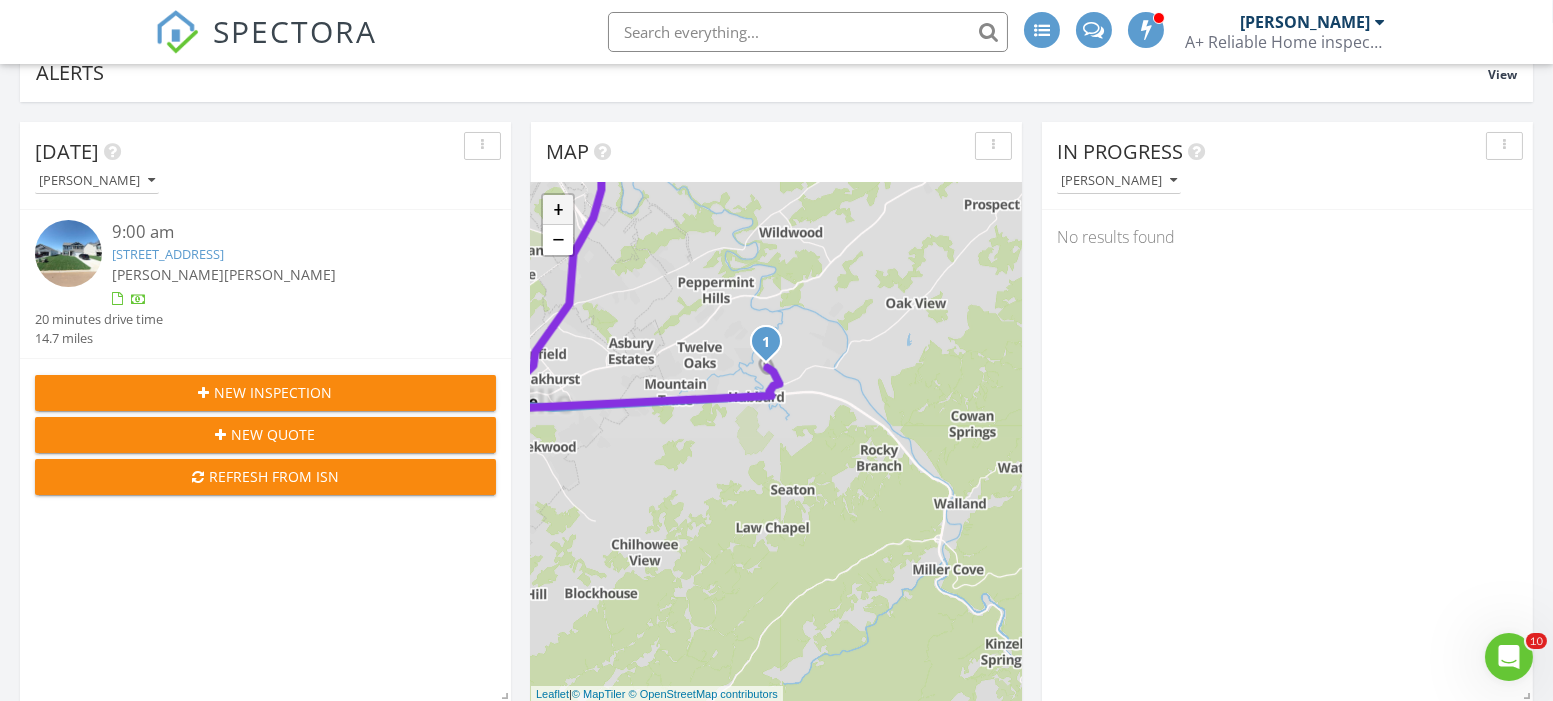 click on "+" at bounding box center [558, 210] 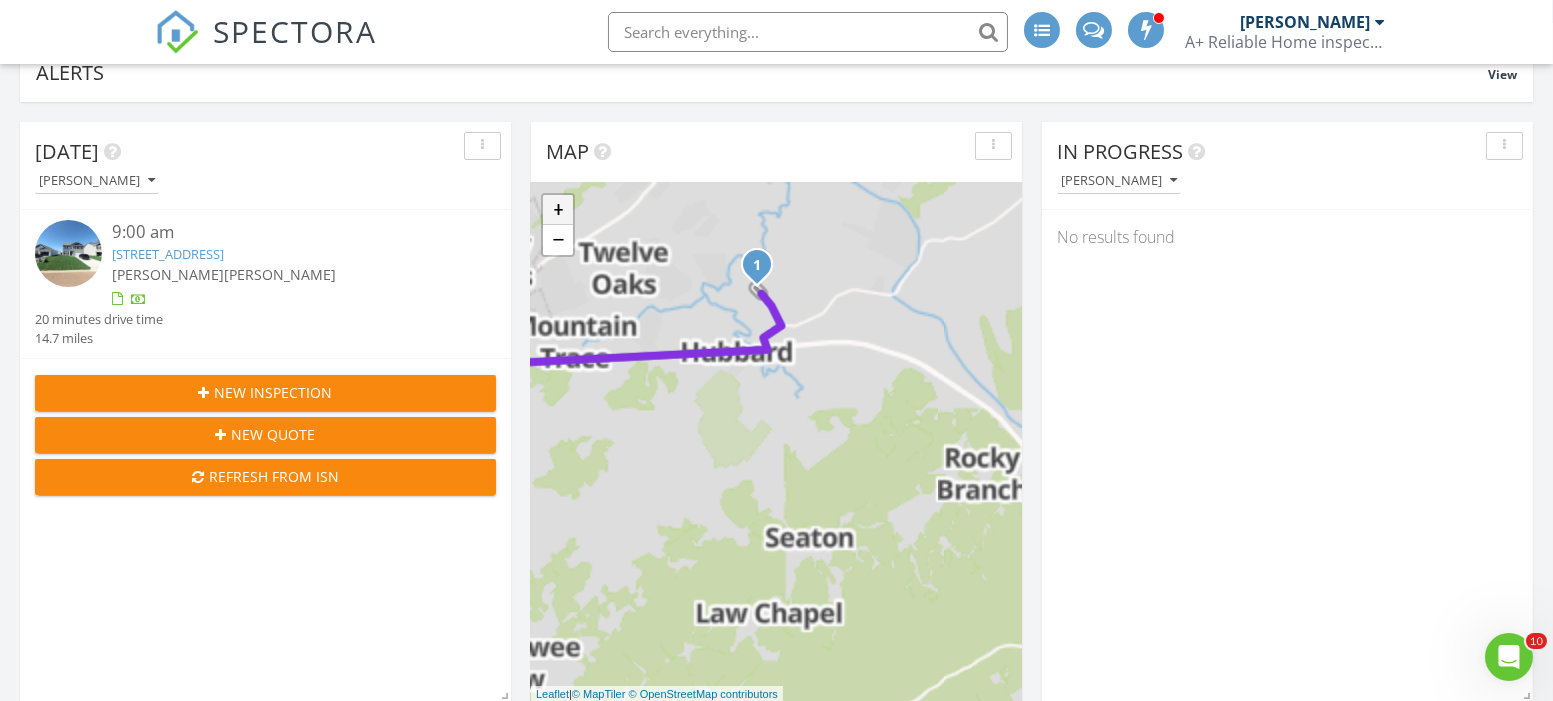 click on "+" at bounding box center (558, 210) 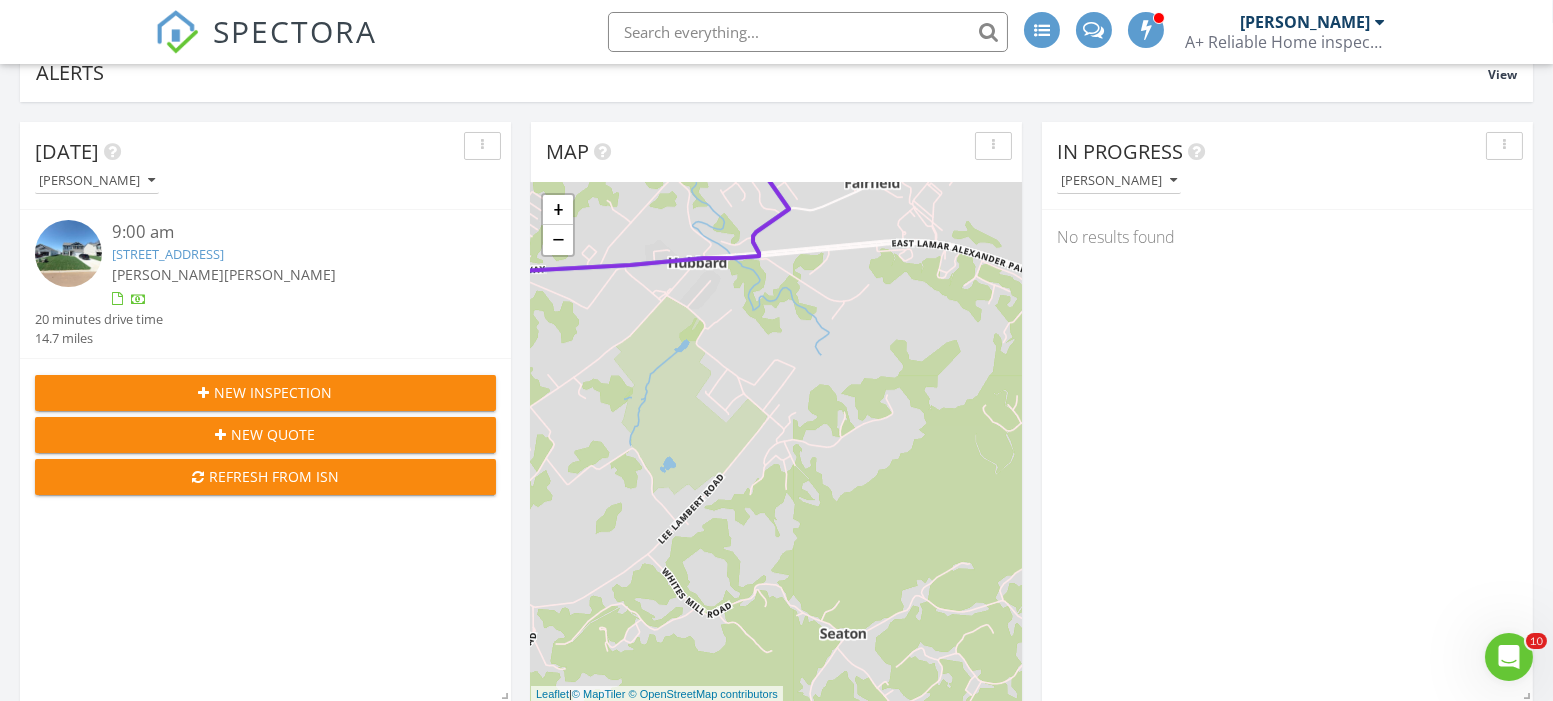 drag, startPoint x: 667, startPoint y: 313, endPoint x: 706, endPoint y: 367, distance: 66.61081 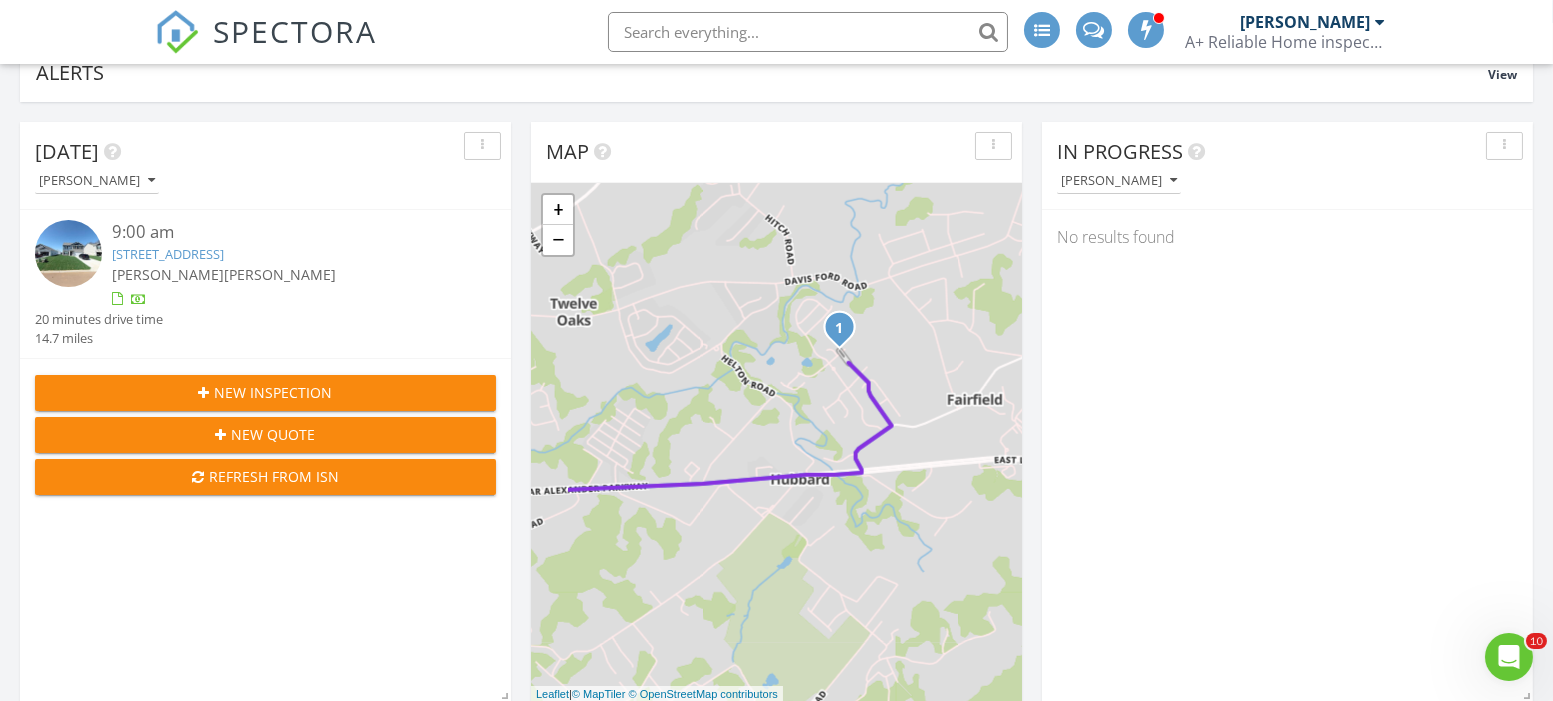 drag, startPoint x: 845, startPoint y: 531, endPoint x: 881, endPoint y: 649, distance: 123.36936 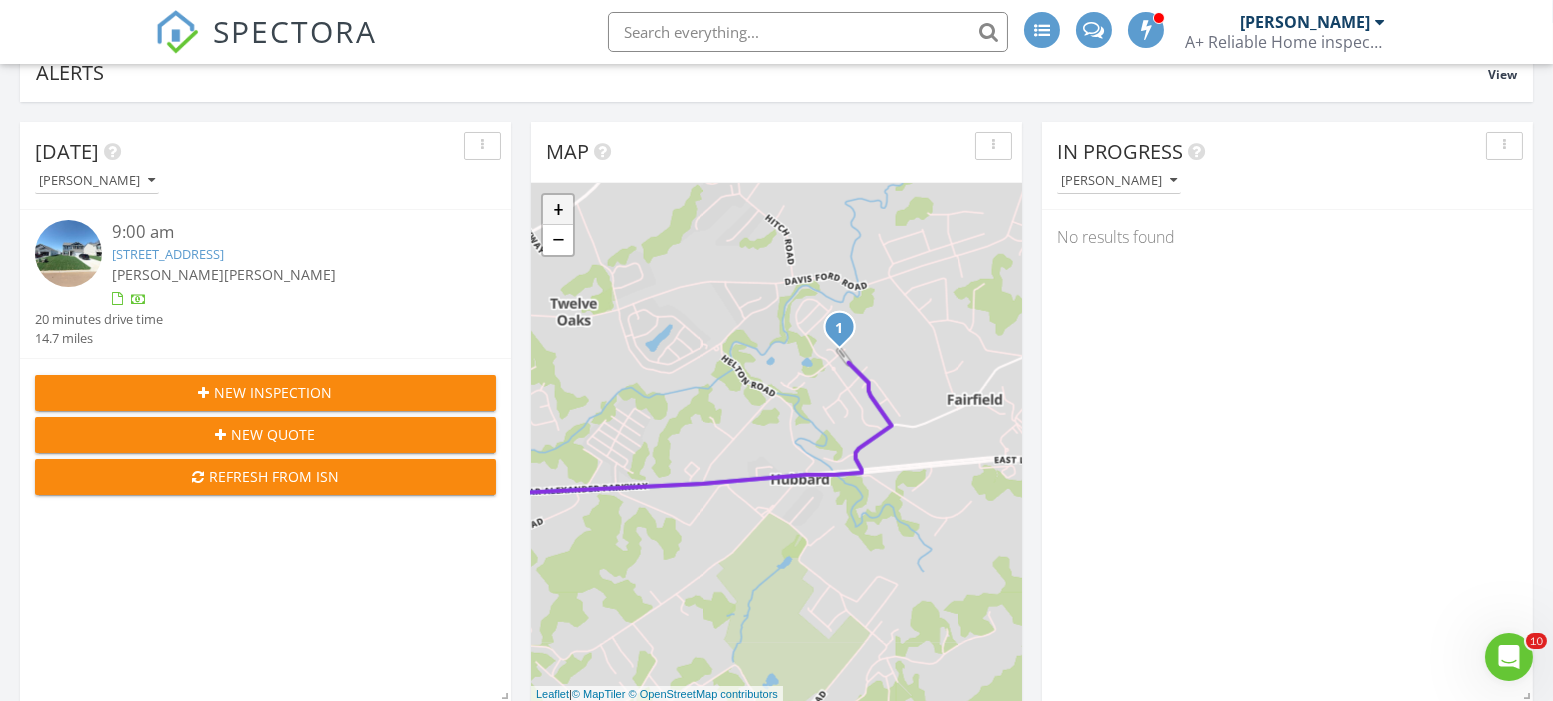 click on "+" at bounding box center (558, 210) 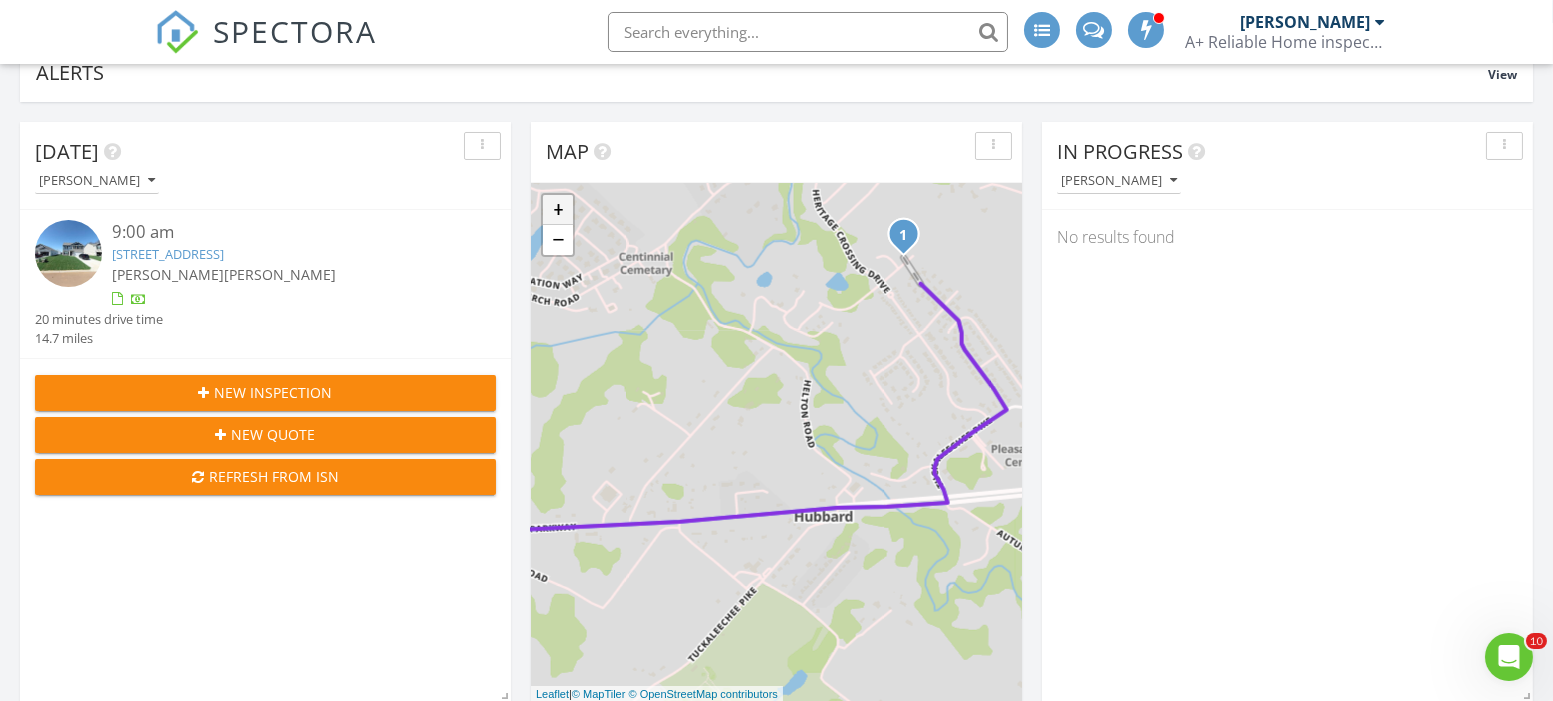 click on "+" at bounding box center [558, 210] 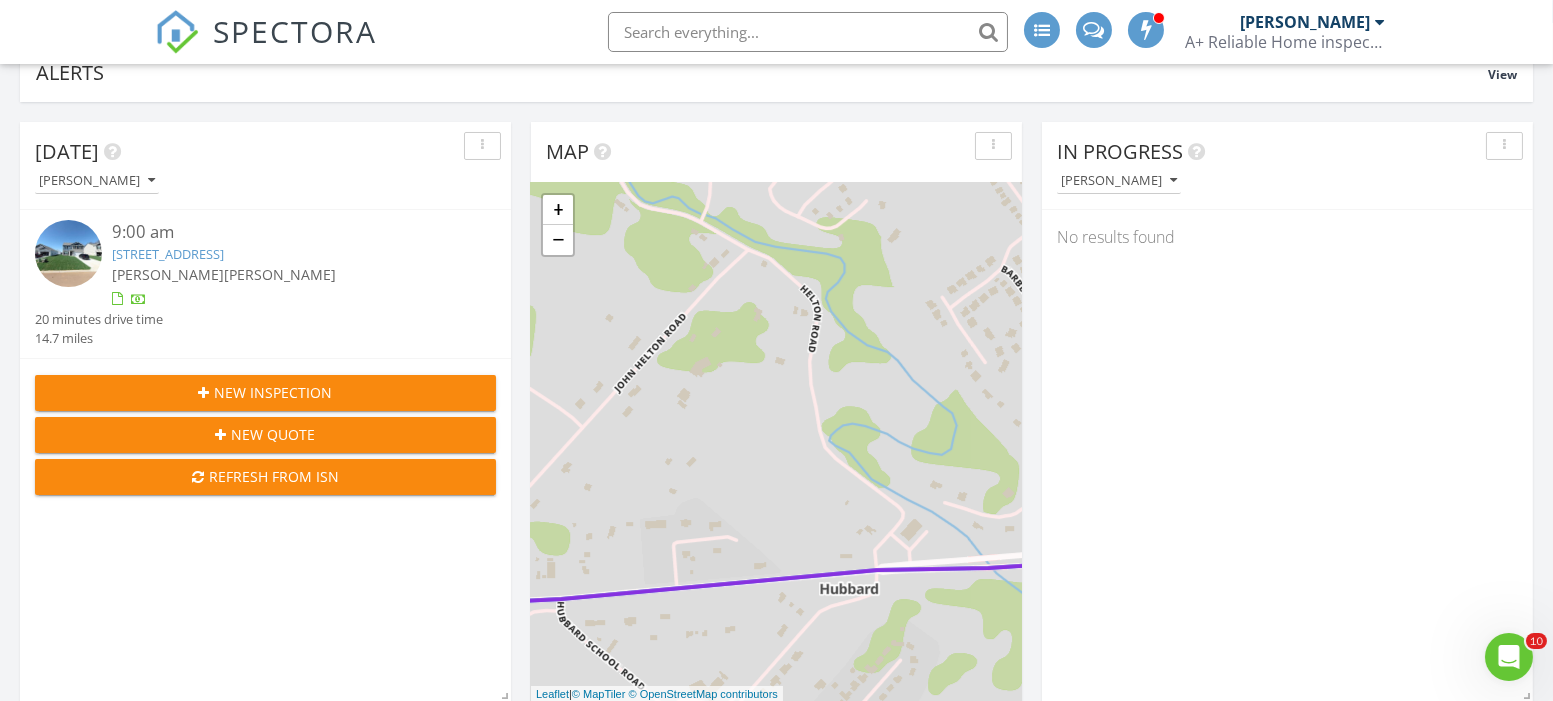 drag, startPoint x: 976, startPoint y: 434, endPoint x: 607, endPoint y: 340, distance: 380.78473 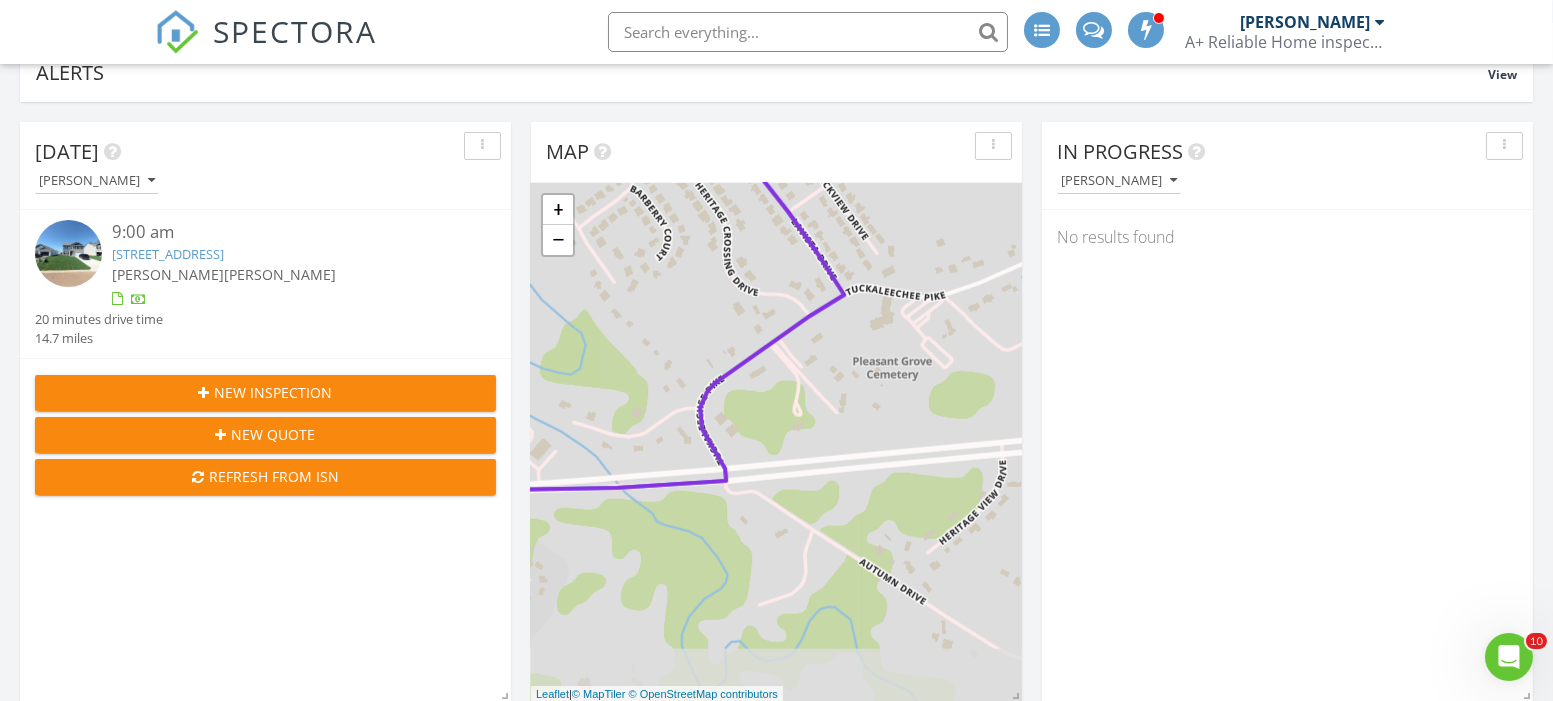 drag, startPoint x: 607, startPoint y: 340, endPoint x: 548, endPoint y: 333, distance: 59.413803 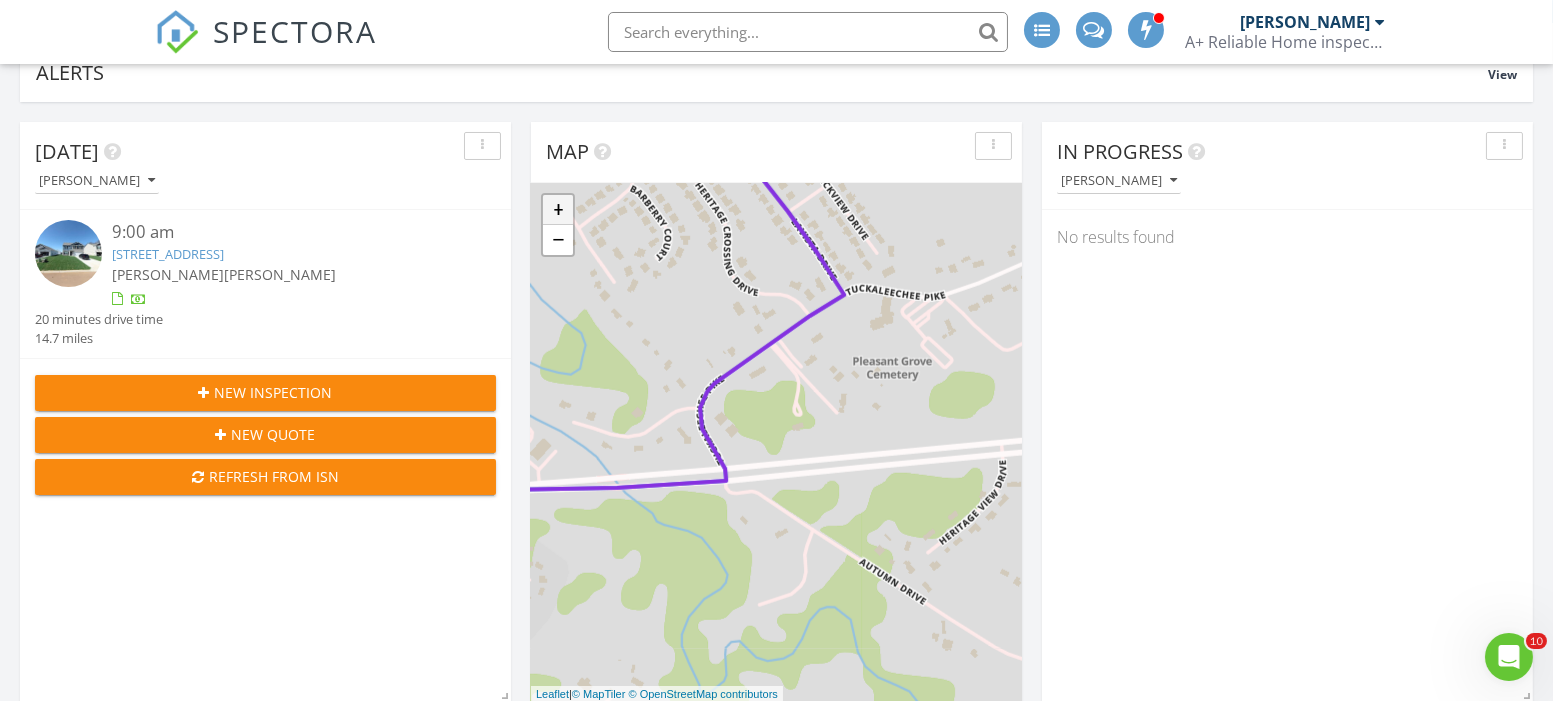 click on "+" at bounding box center [558, 210] 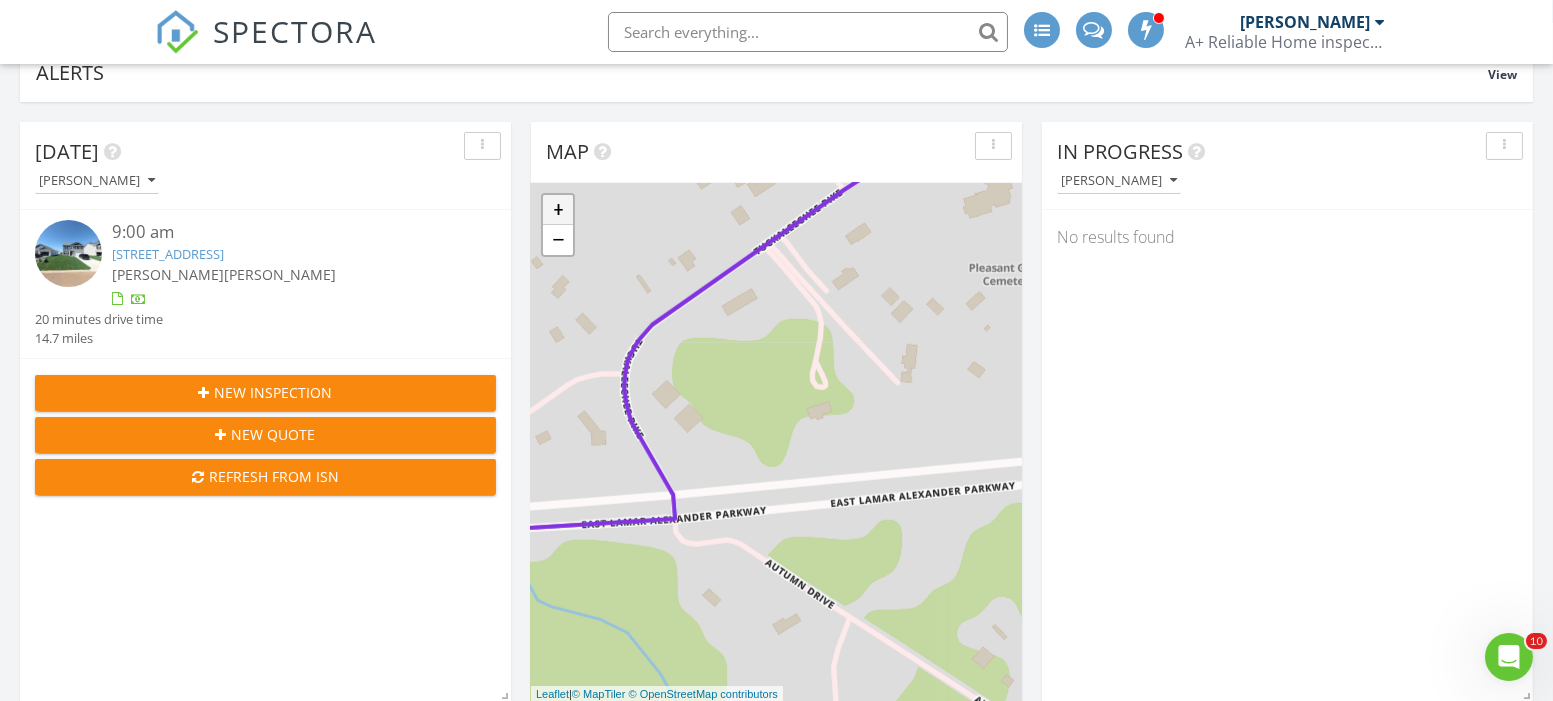 click on "+" at bounding box center [558, 210] 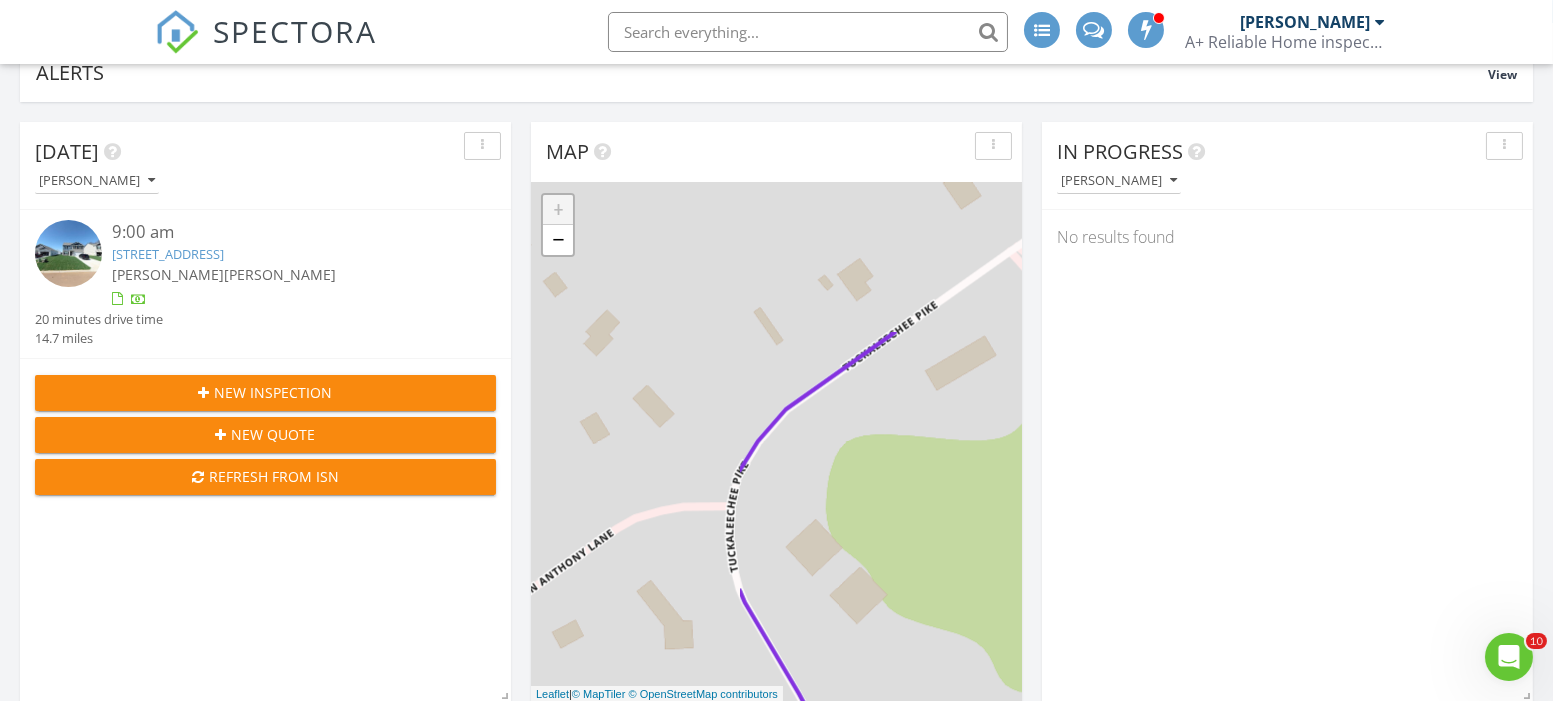 drag, startPoint x: 687, startPoint y: 328, endPoint x: 946, endPoint y: 534, distance: 330.93353 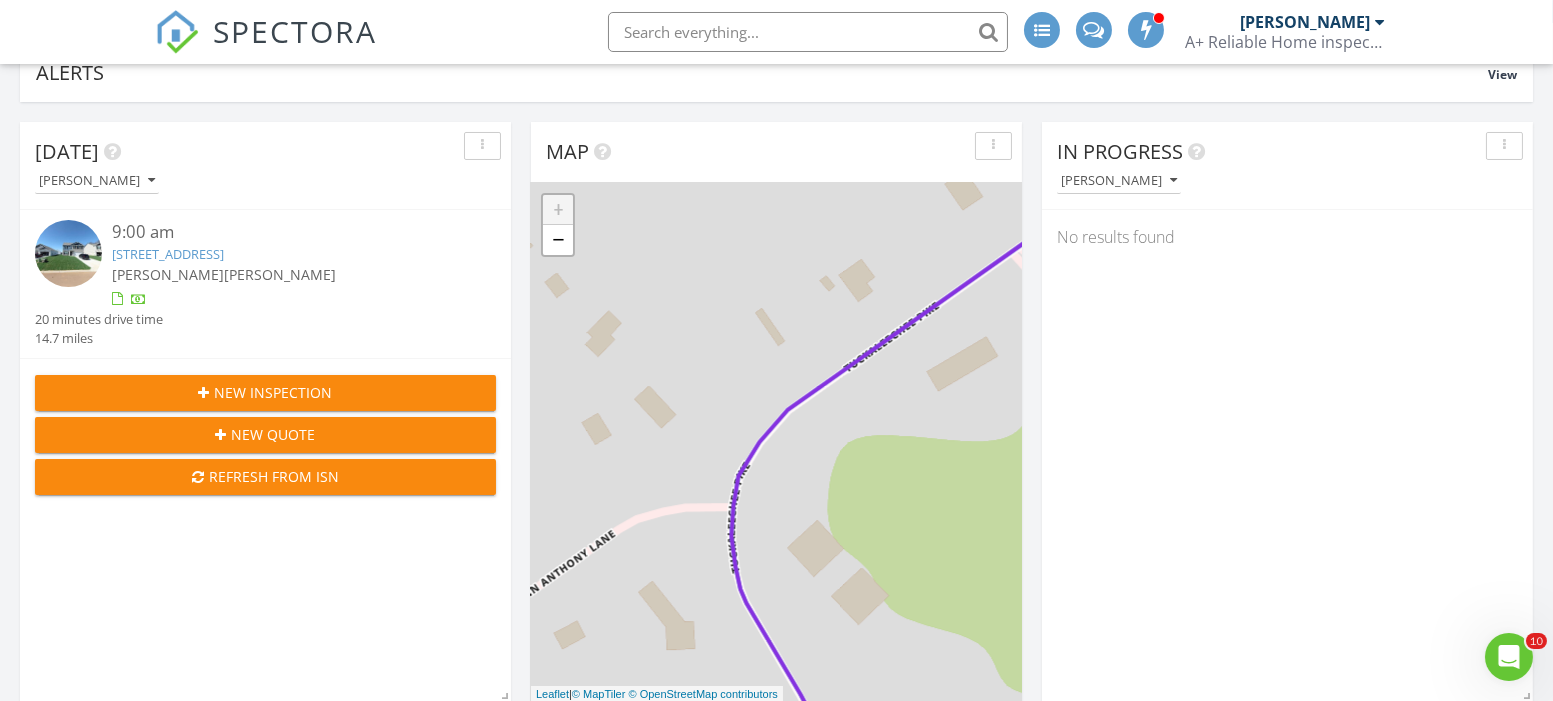click on "1 1 + − [GEOGRAPHIC_DATA] km, 40 min Head southwest on [GEOGRAPHIC_DATA] Southeast 150 m Turn left onto [GEOGRAPHIC_DATA] 1.5 km Turn right onto [PERSON_NAME][GEOGRAPHIC_DATA] (US 441) 2.5 km Turn left onto [GEOGRAPHIC_DATA][PERSON_NAME] 600 m Turn left onto [PERSON_NAME][GEOGRAPHIC_DATA][PERSON_NAME] (SR 33) 200 m Turn right onto [PERSON_NAME][GEOGRAPHIC_DATA] (SR 33) 550 m Continue left onto [GEOGRAPHIC_DATA] (SR 33) 8 km Continue onto [GEOGRAPHIC_DATA] (SR 33) 8 km Continue onto [GEOGRAPHIC_DATA] (SR 33) 3.5 km Enter [GEOGRAPHIC_DATA] and take the 3rd exit onto [GEOGRAPHIC_DATA] (SR 33) 45 m Exit the traffic circle onto [GEOGRAPHIC_DATA] (SR 33) 1.5 km Turn left onto [GEOGRAPHIC_DATA][US_STATE] (US 411) 600 m Continue onto [GEOGRAPHIC_DATA][PERSON_NAME] (US 321) 8 km Turn left onto [GEOGRAPHIC_DATA] 500 m Turn left onto [GEOGRAPHIC_DATA] 600 m You have arrived at your destination, straight ahead 0 m [PERSON_NAME][GEOGRAPHIC_DATA] 35.2 km, 40 min Head southwest on [GEOGRAPHIC_DATA] Southeast 150 m Turn left onto [GEOGRAPHIC_DATA] 1.5 km 15 km" at bounding box center (776, 442) 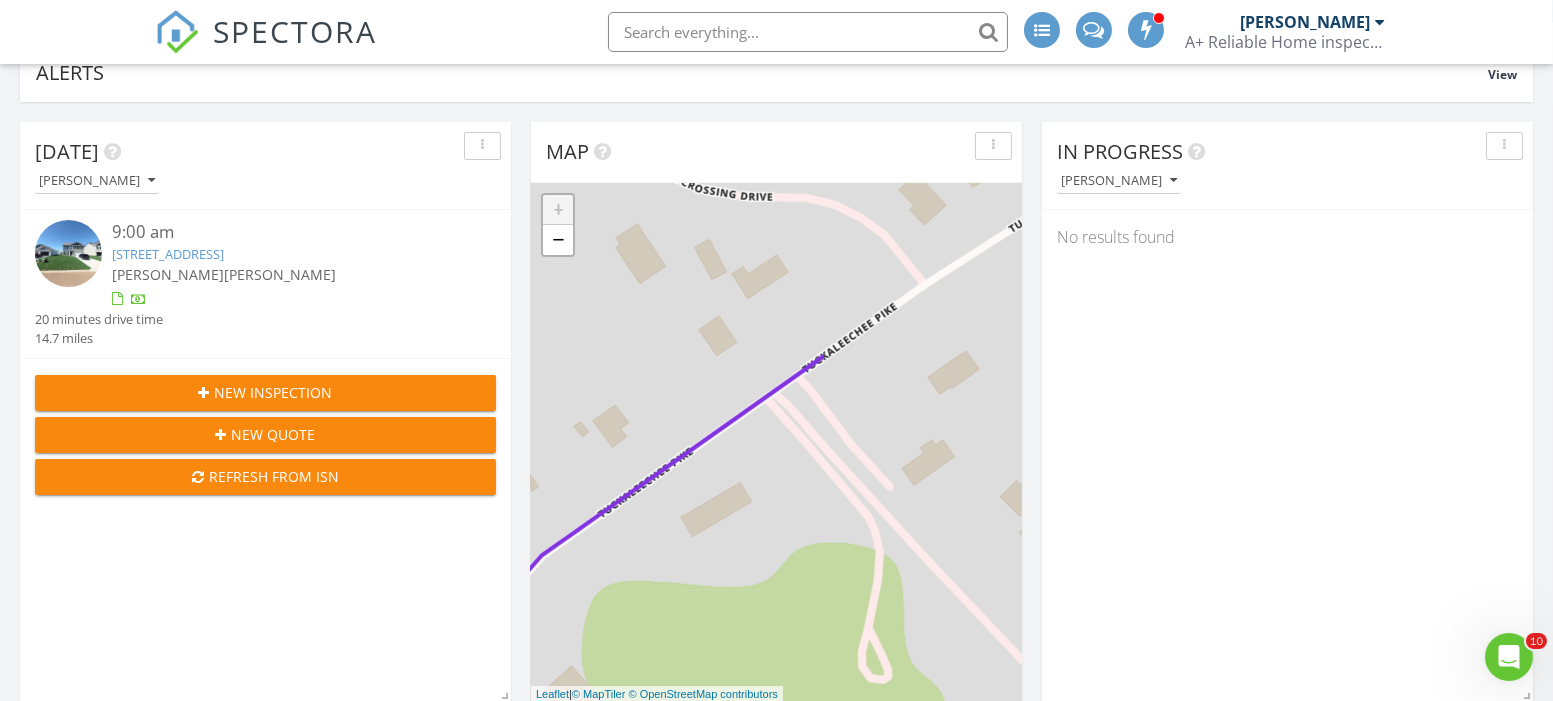 drag, startPoint x: 939, startPoint y: 405, endPoint x: 783, endPoint y: 480, distance: 173.09247 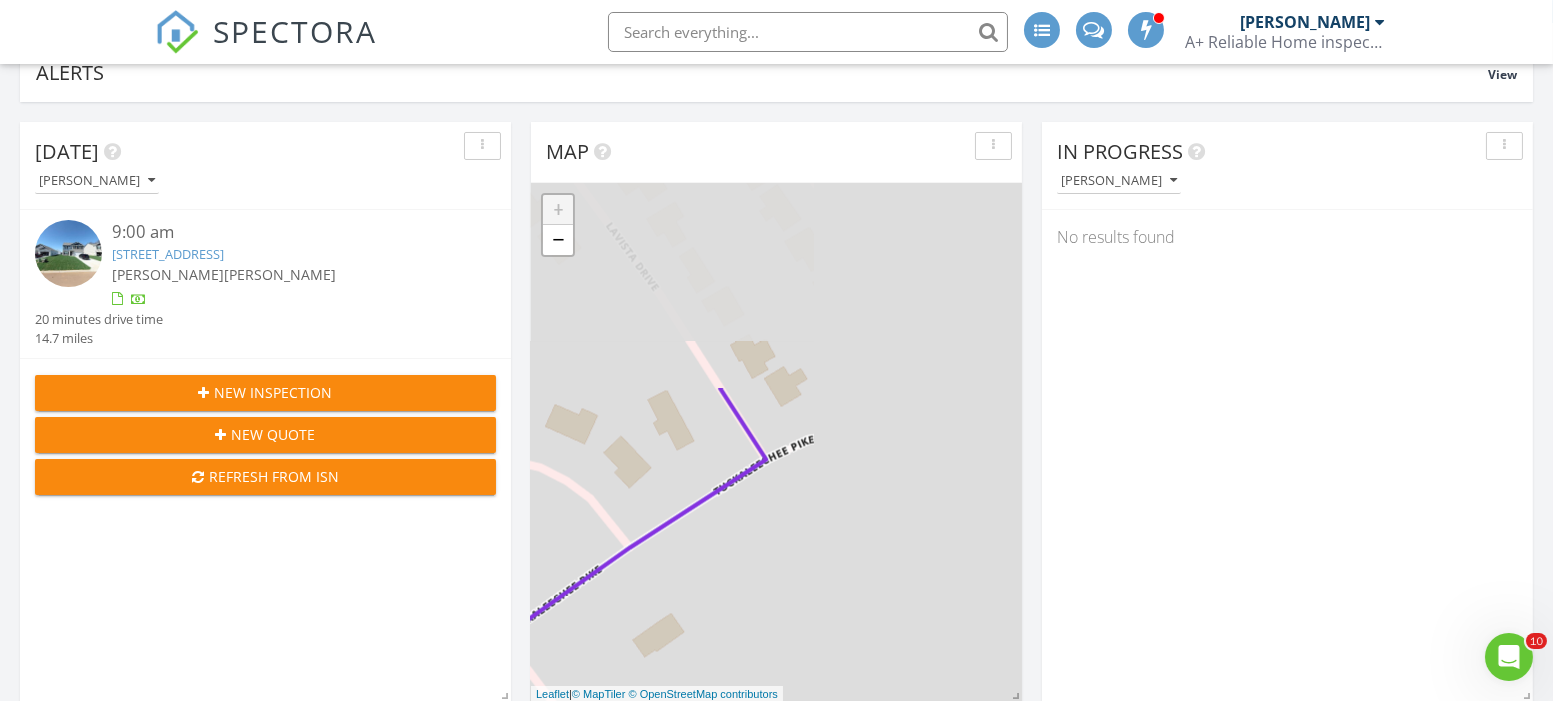 drag, startPoint x: 972, startPoint y: 353, endPoint x: 751, endPoint y: 615, distance: 342.76086 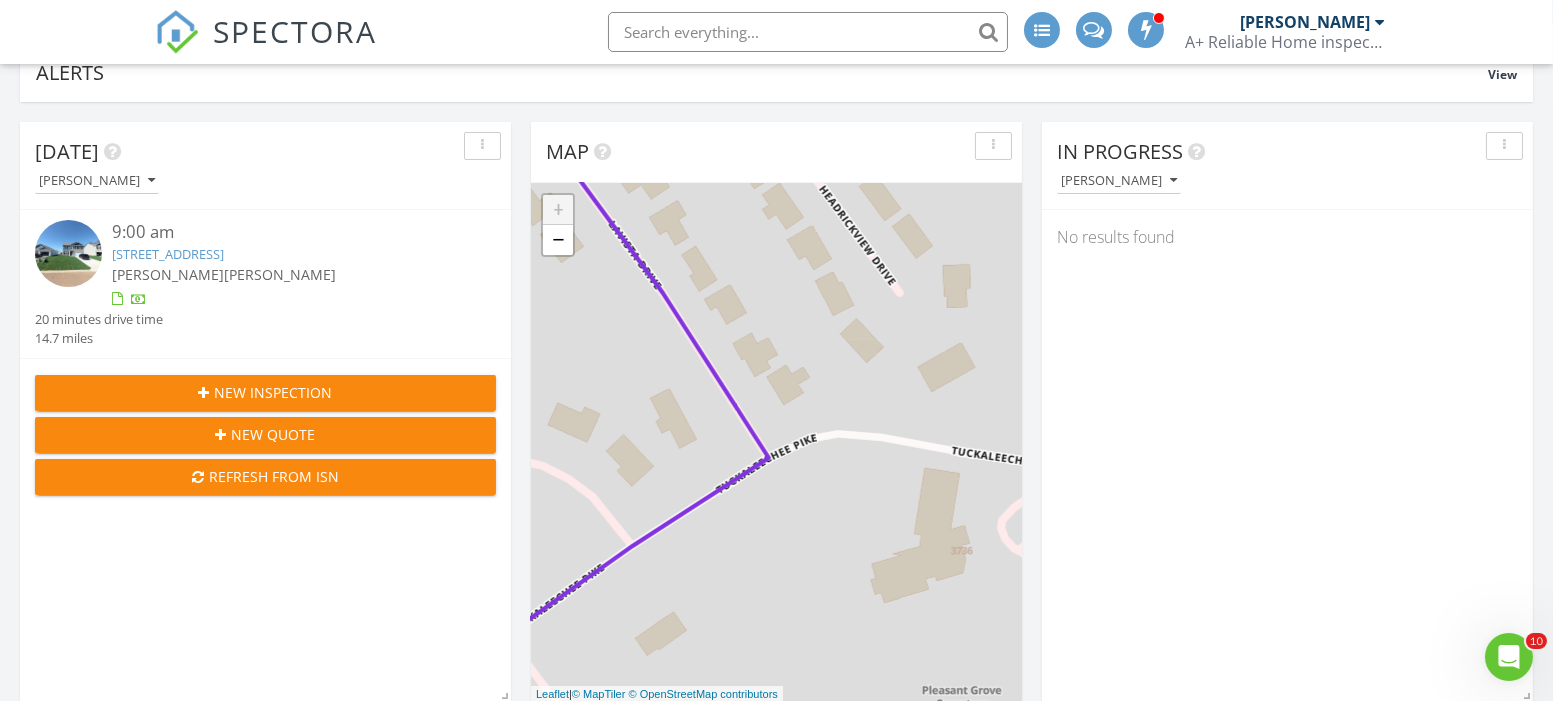 drag, startPoint x: 770, startPoint y: 280, endPoint x: 792, endPoint y: 337, distance: 61.09828 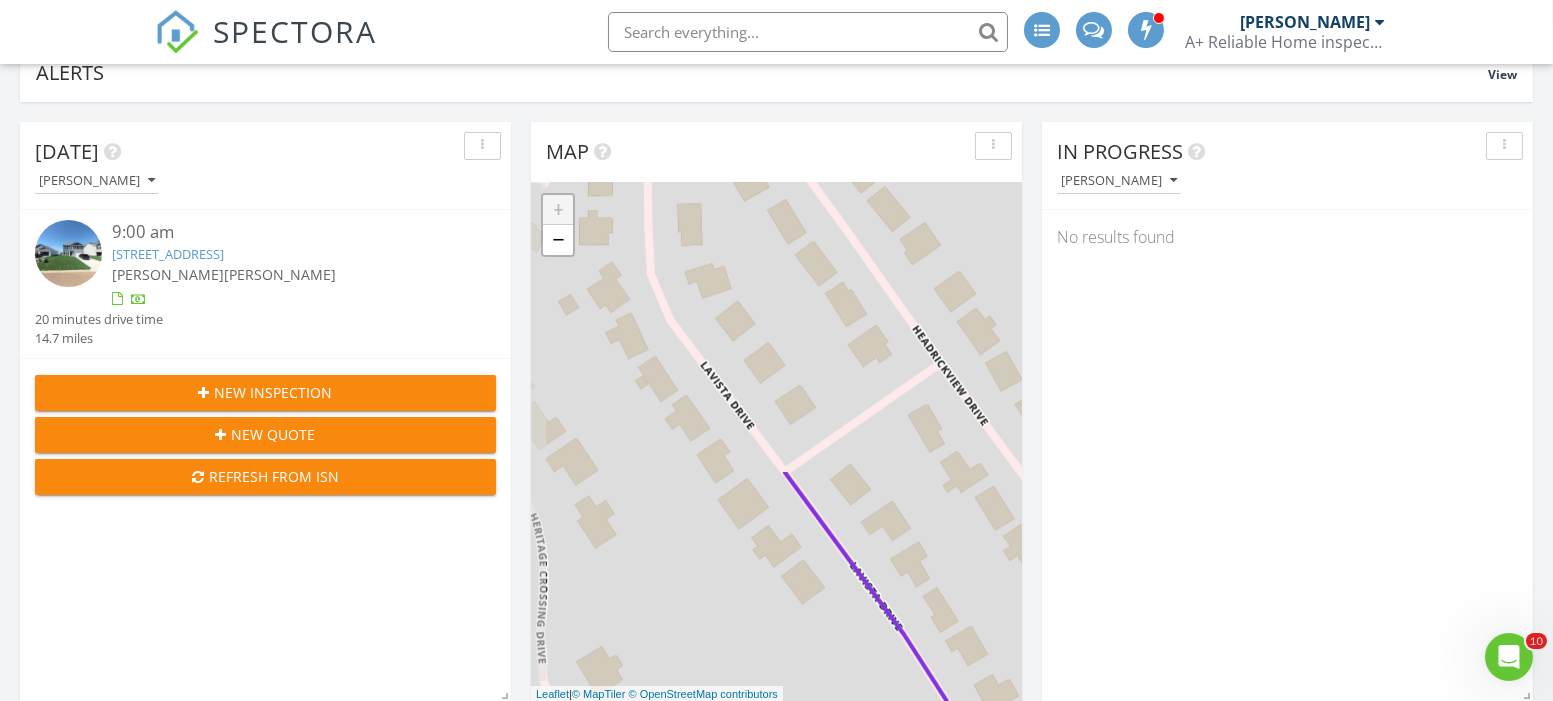 drag, startPoint x: 1019, startPoint y: 675, endPoint x: 1083, endPoint y: 753, distance: 100.89599 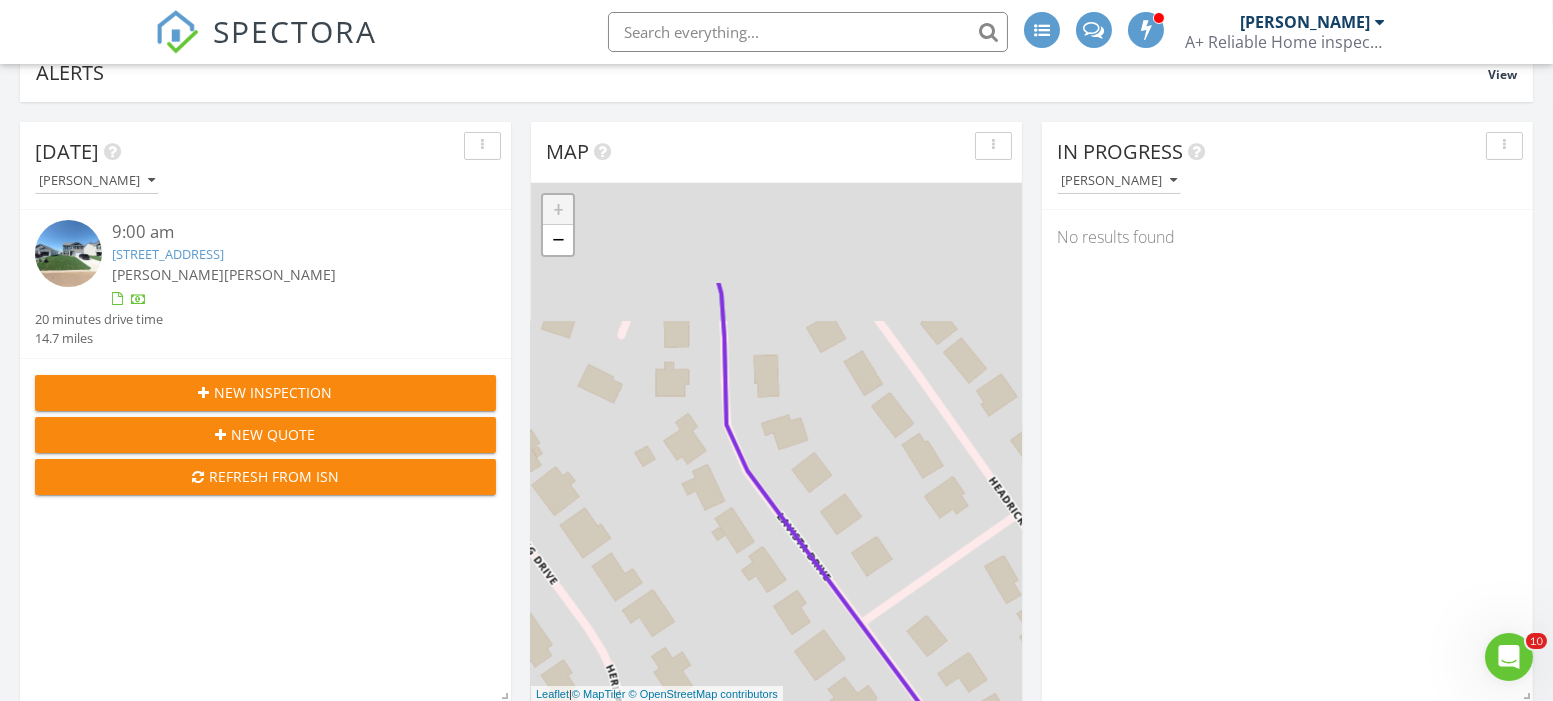 drag, startPoint x: 818, startPoint y: 337, endPoint x: 960, endPoint y: 653, distance: 346.43903 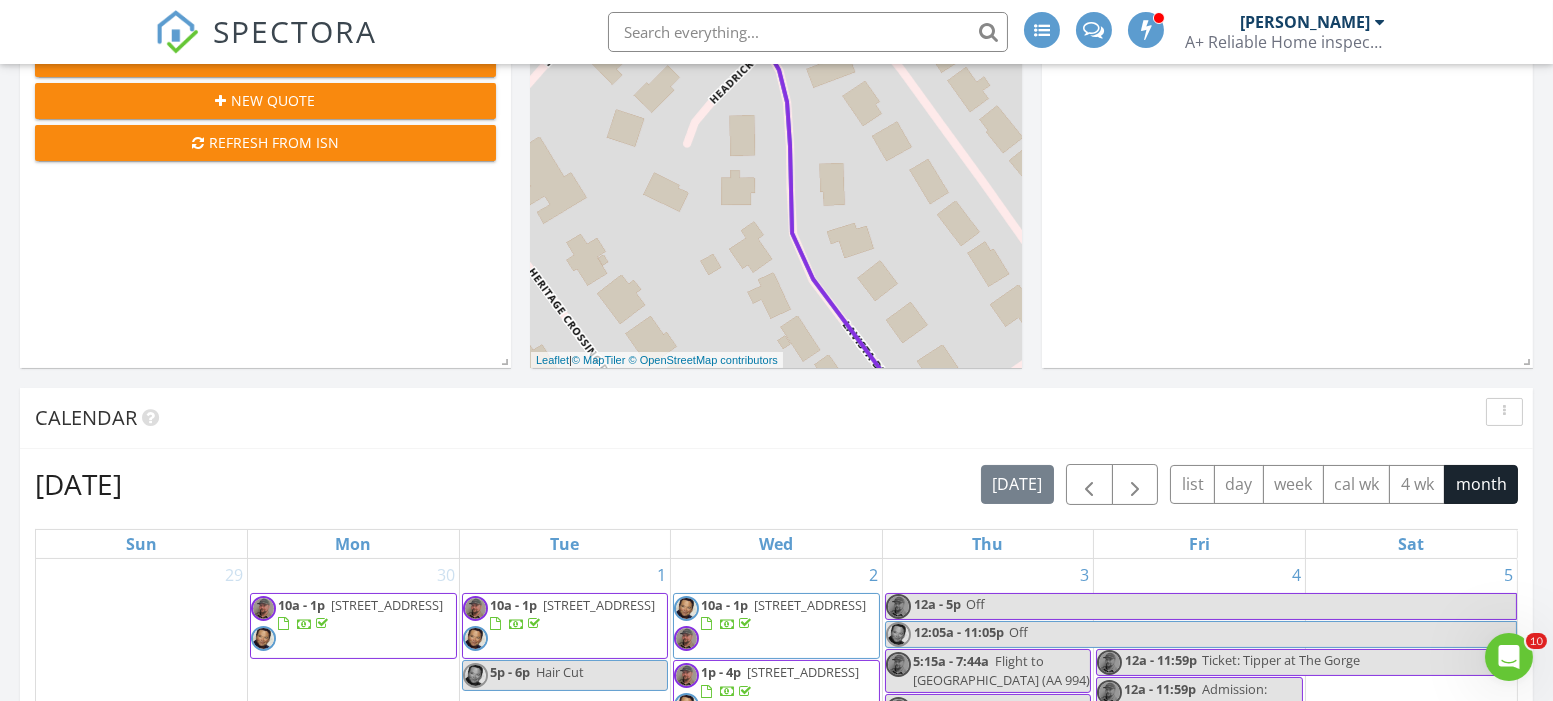 scroll, scrollTop: 158, scrollLeft: 0, axis: vertical 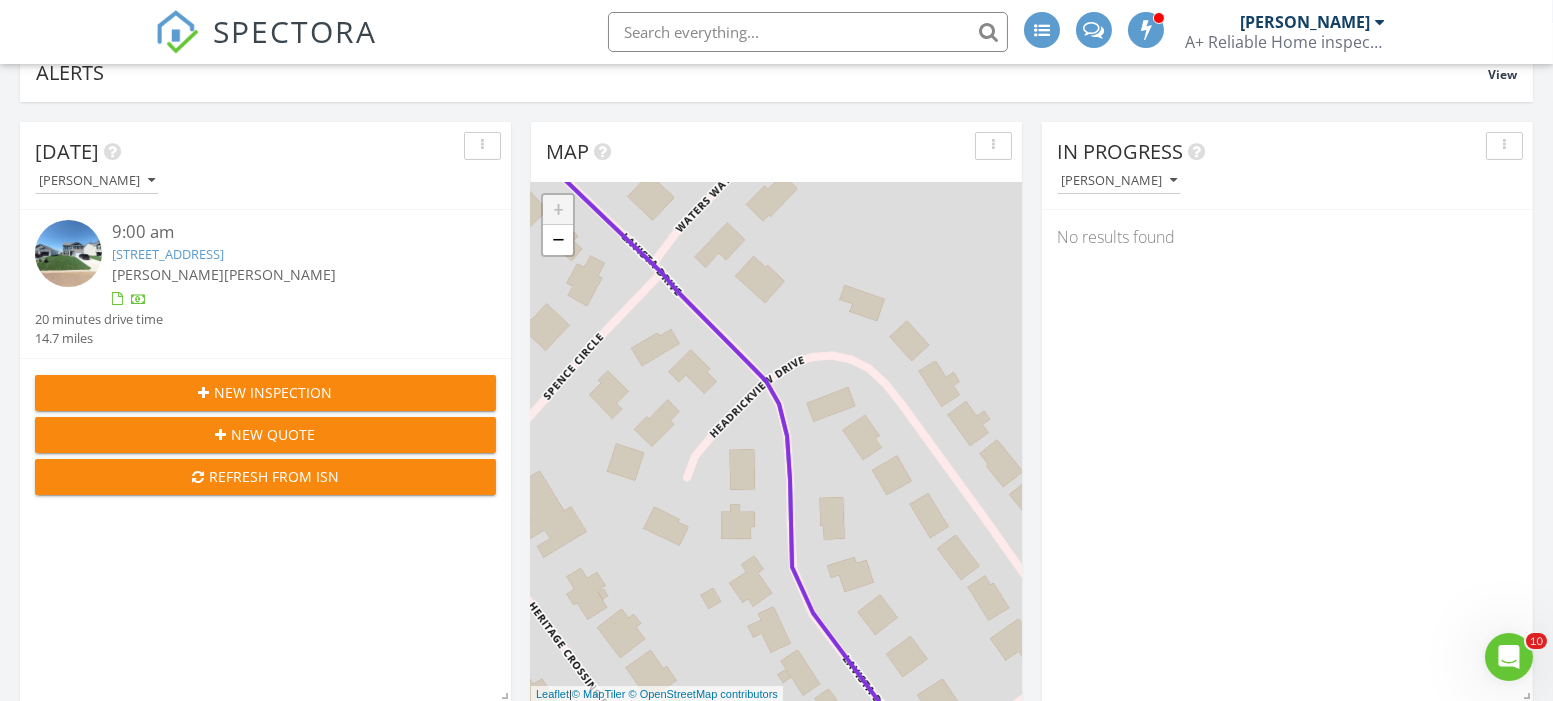 click on "1 1 + − [GEOGRAPHIC_DATA] km, 40 min Head southwest on [GEOGRAPHIC_DATA] Southeast 150 m Turn left onto [GEOGRAPHIC_DATA] 1.5 km Turn right onto [PERSON_NAME][GEOGRAPHIC_DATA] (US 441) 2.5 km Turn left onto [GEOGRAPHIC_DATA][PERSON_NAME] 600 m Turn left onto [PERSON_NAME][GEOGRAPHIC_DATA][PERSON_NAME] (SR 33) 200 m Turn right onto [PERSON_NAME][GEOGRAPHIC_DATA] (SR 33) 550 m Continue left onto [GEOGRAPHIC_DATA] (SR 33) 8 km Continue onto [GEOGRAPHIC_DATA] (SR 33) 8 km Continue onto [GEOGRAPHIC_DATA] (SR 33) 3.5 km Enter [GEOGRAPHIC_DATA] and take the 3rd exit onto [GEOGRAPHIC_DATA] (SR 33) 45 m Exit the traffic circle onto [GEOGRAPHIC_DATA] (SR 33) 1.5 km Turn left onto [GEOGRAPHIC_DATA][US_STATE] (US 411) 600 m Continue onto [GEOGRAPHIC_DATA][PERSON_NAME] (US 321) 8 km Turn left onto [GEOGRAPHIC_DATA] 500 m Turn left onto [GEOGRAPHIC_DATA] 600 m You have arrived at your destination, straight ahead 0 m [PERSON_NAME][GEOGRAPHIC_DATA] 35.2 km, 40 min Head southwest on [GEOGRAPHIC_DATA] Southeast 150 m Turn left onto [GEOGRAPHIC_DATA] 1.5 km 15 km" at bounding box center [776, 442] 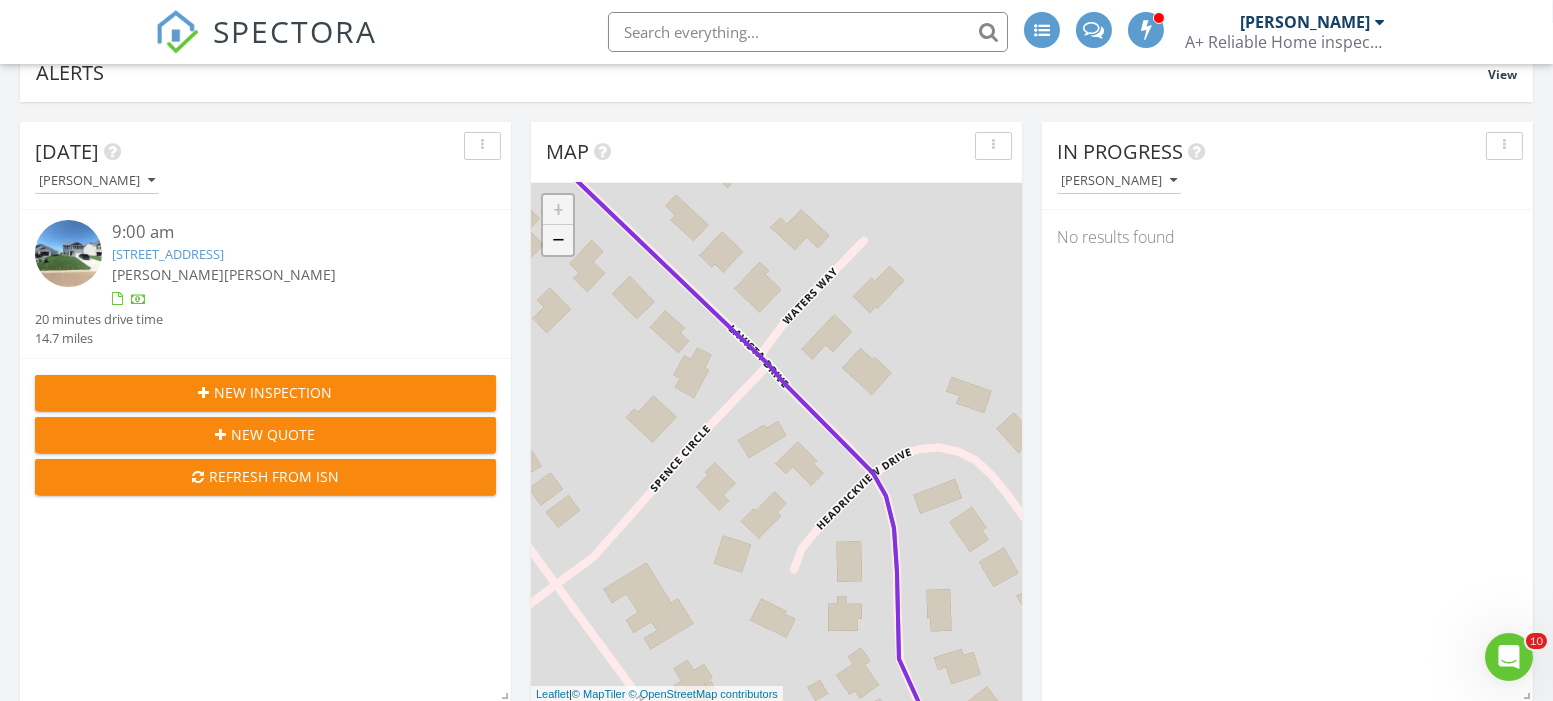 click on "−" at bounding box center [558, 240] 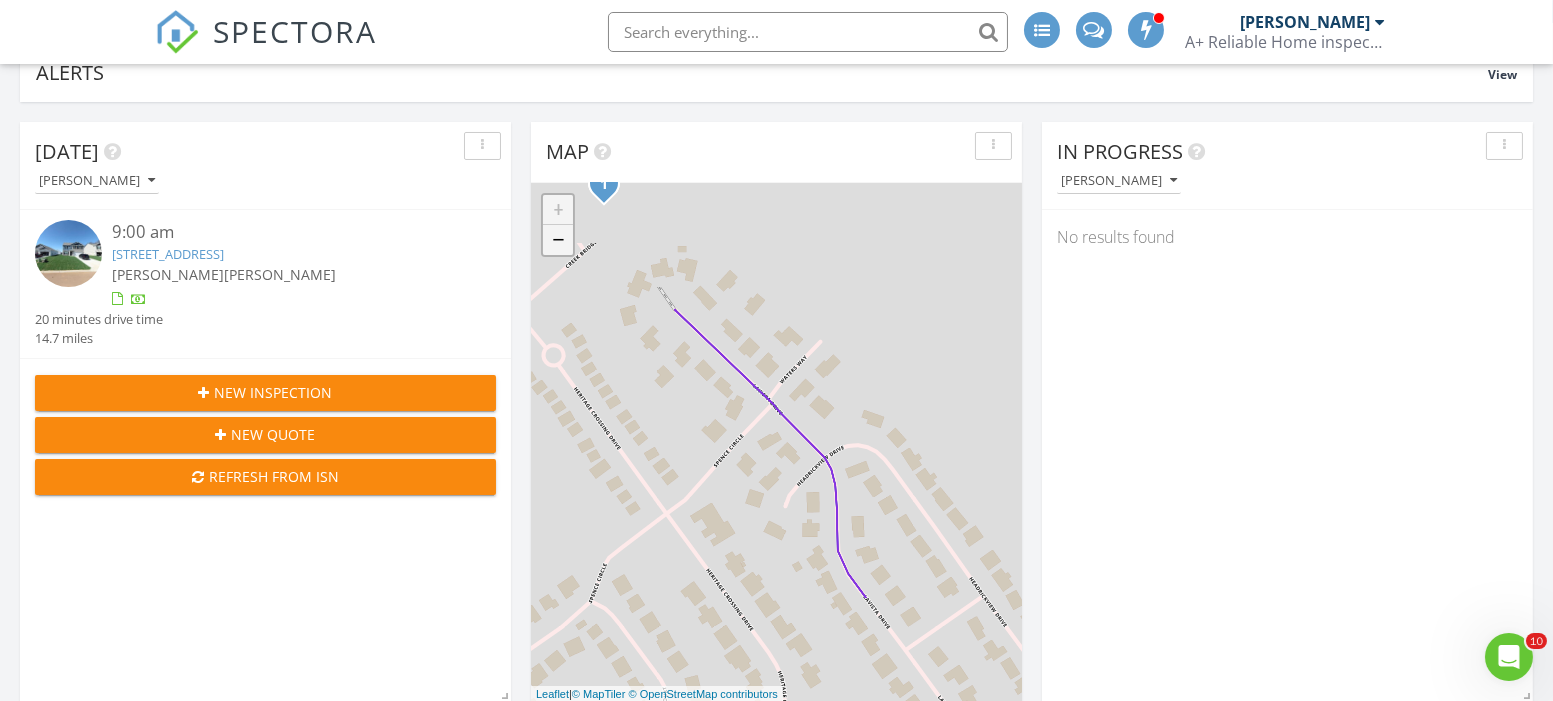click on "−" at bounding box center [558, 240] 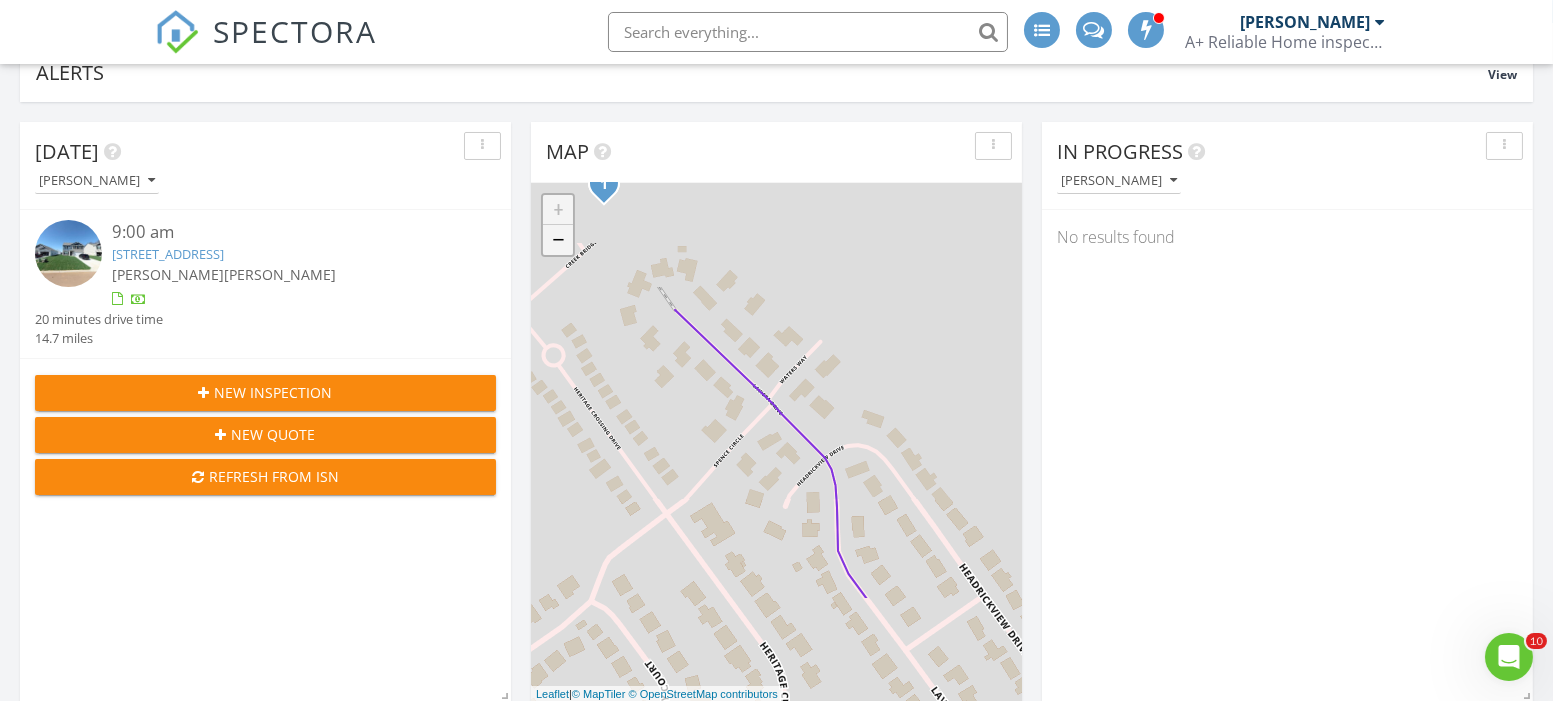 click on "−" at bounding box center [558, 240] 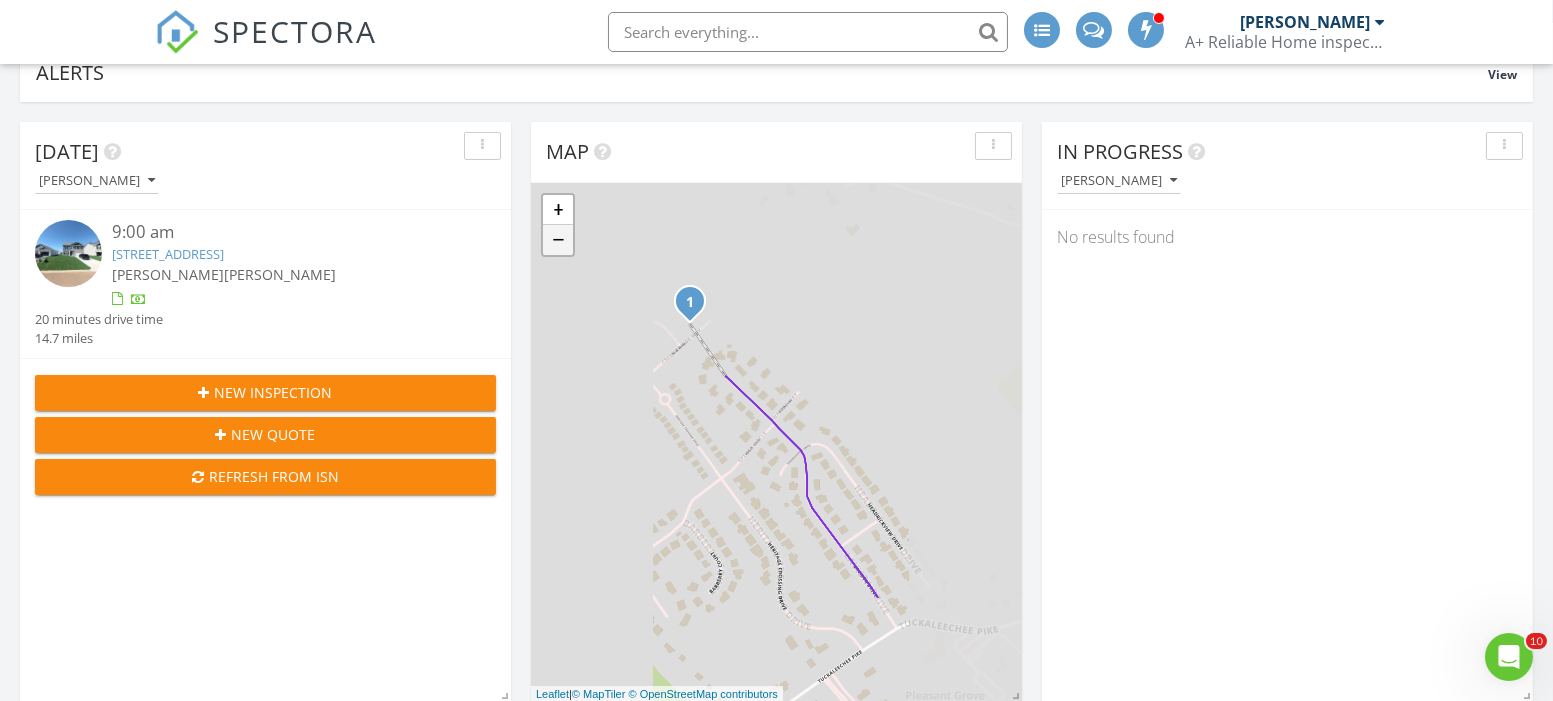 click on "−" at bounding box center (558, 240) 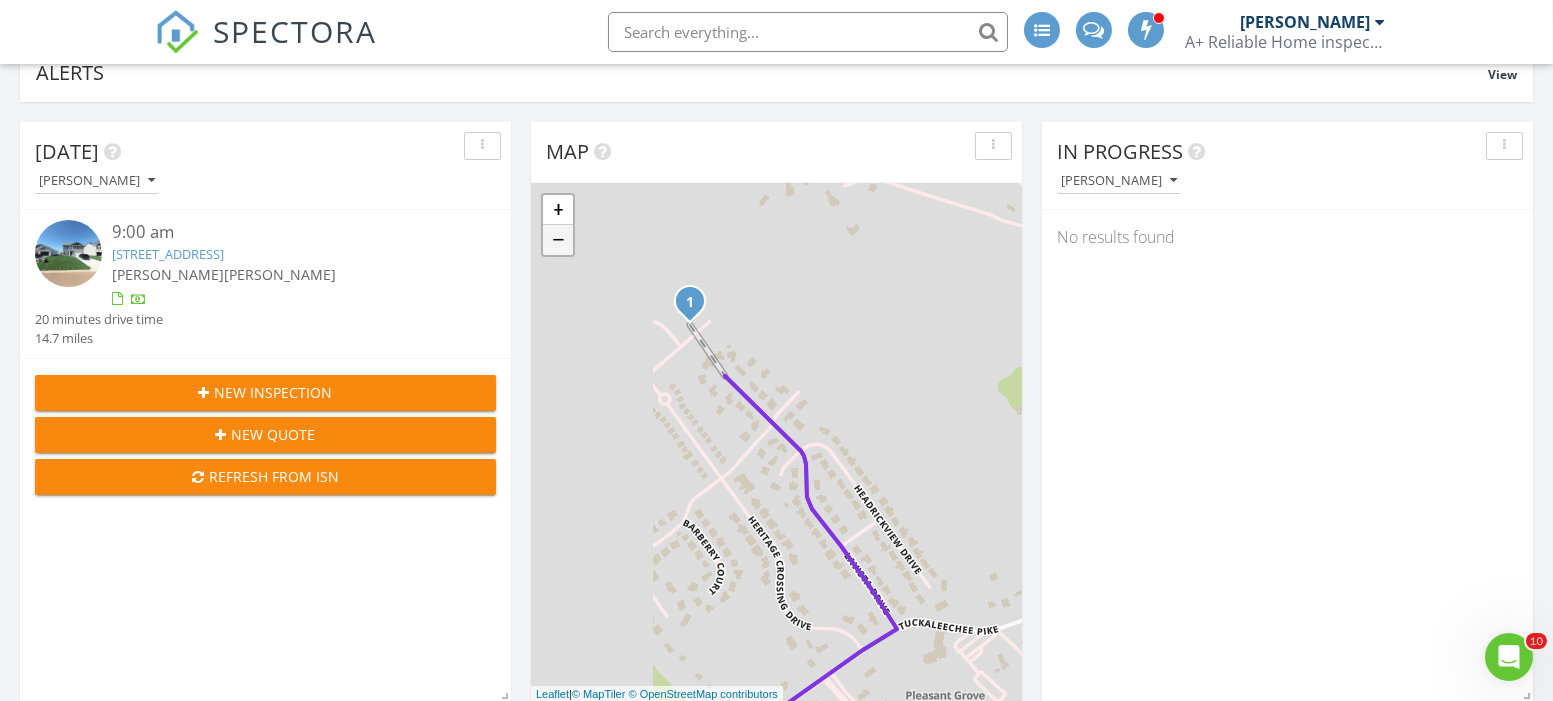 click on "−" at bounding box center [558, 240] 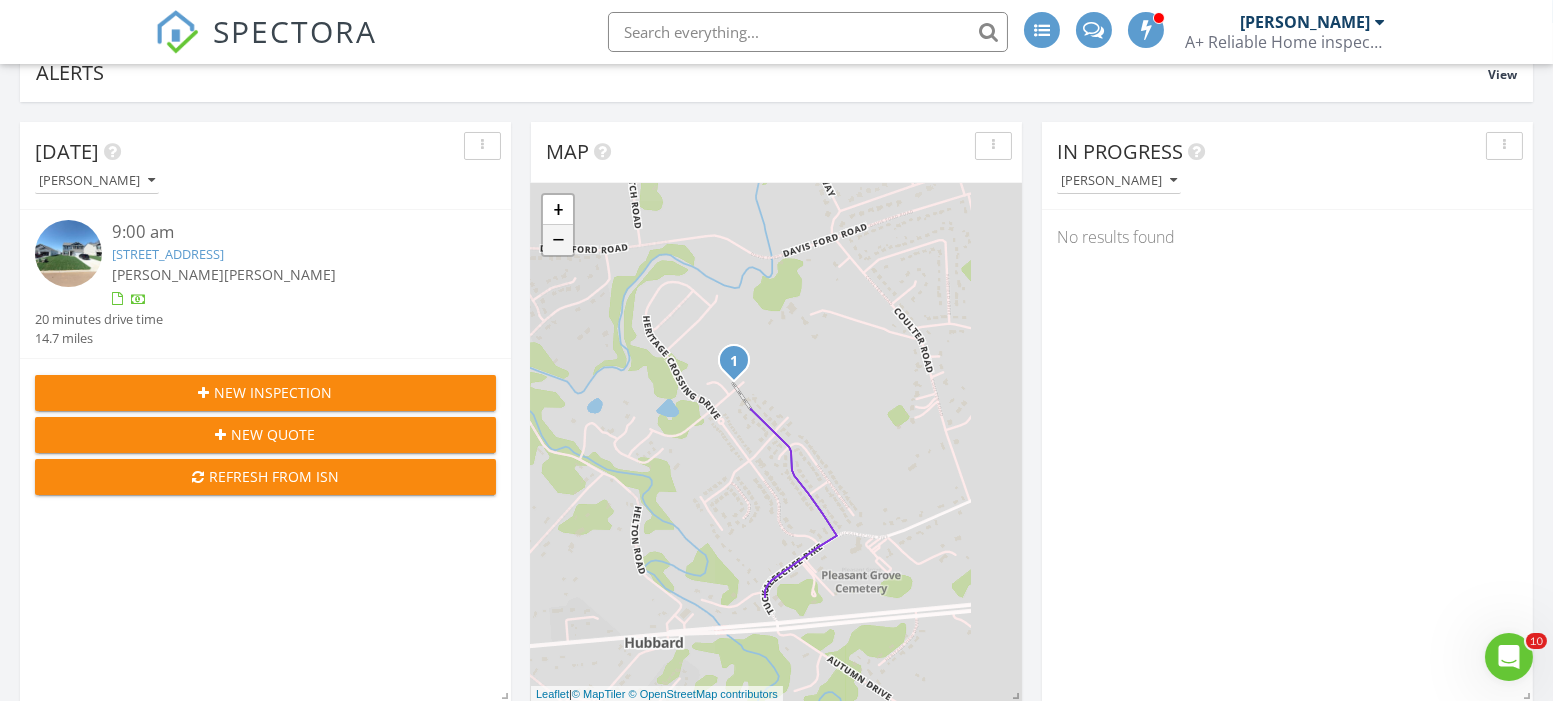 click on "−" at bounding box center (558, 240) 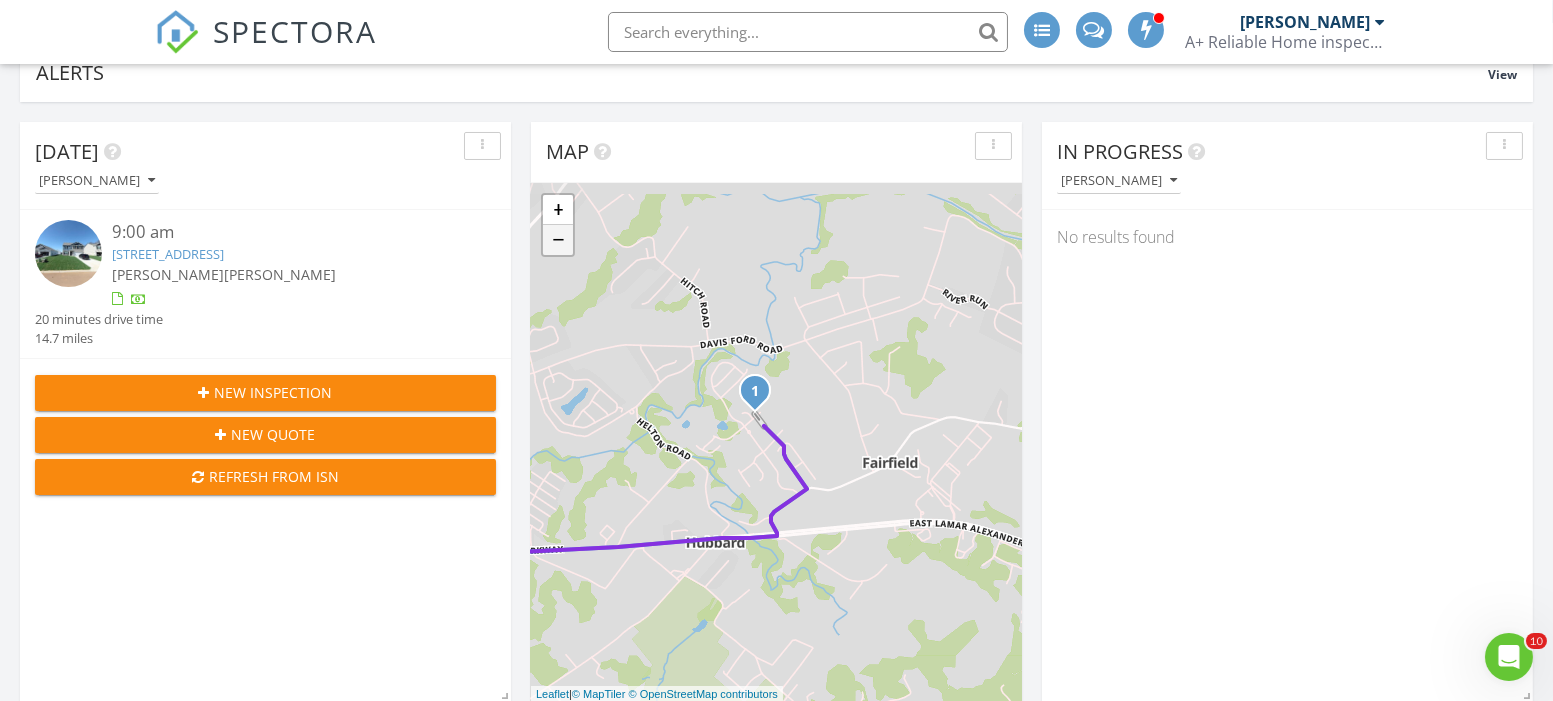 click on "−" at bounding box center [558, 240] 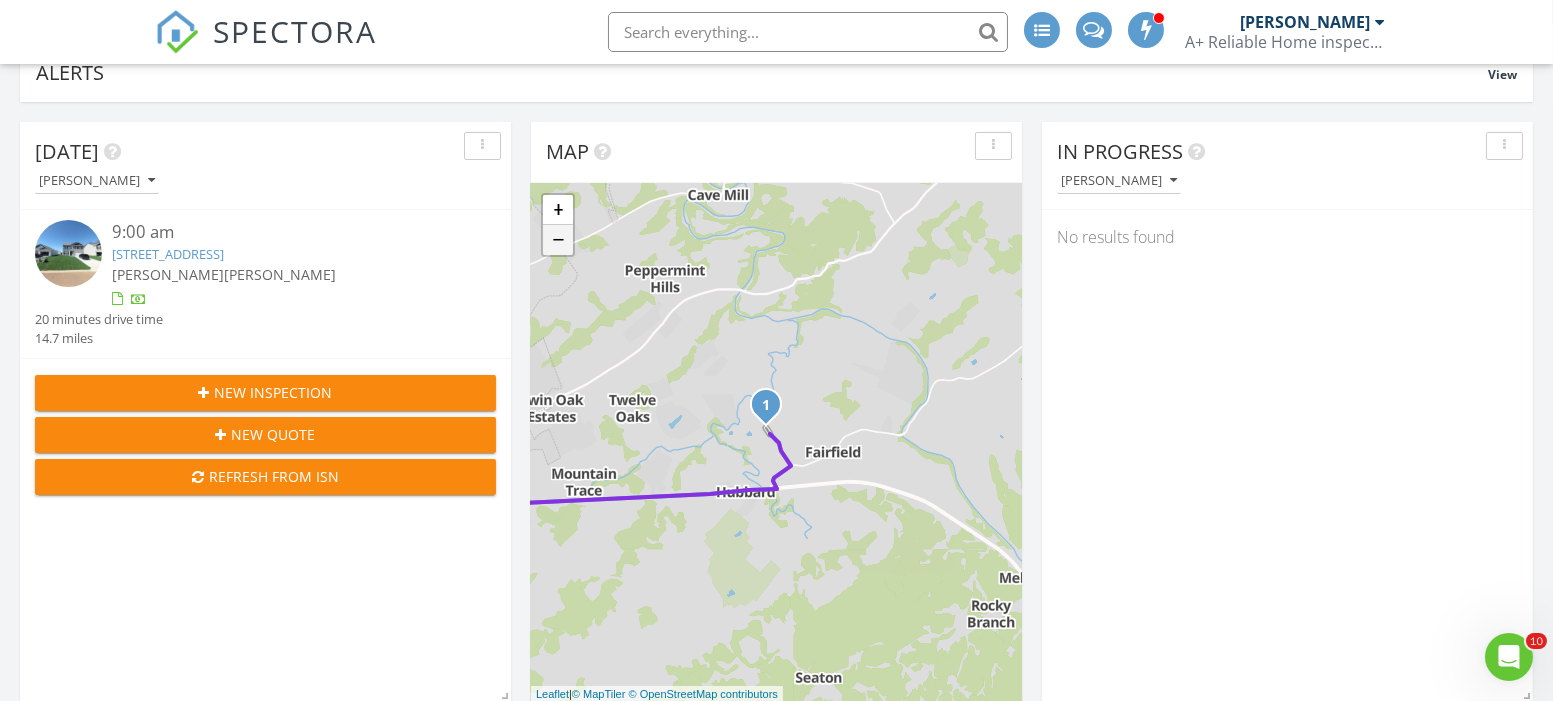 click on "−" at bounding box center (558, 240) 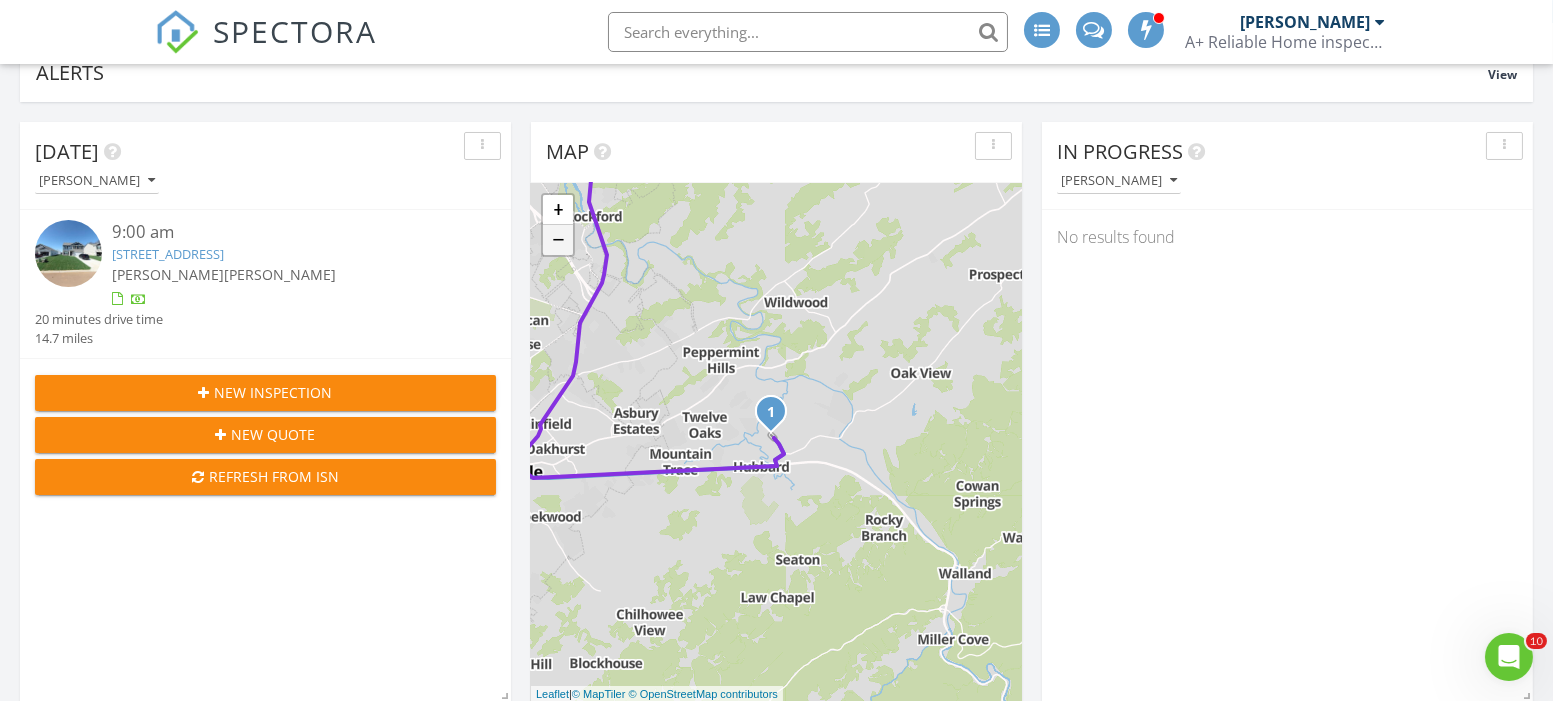 click on "−" at bounding box center [558, 240] 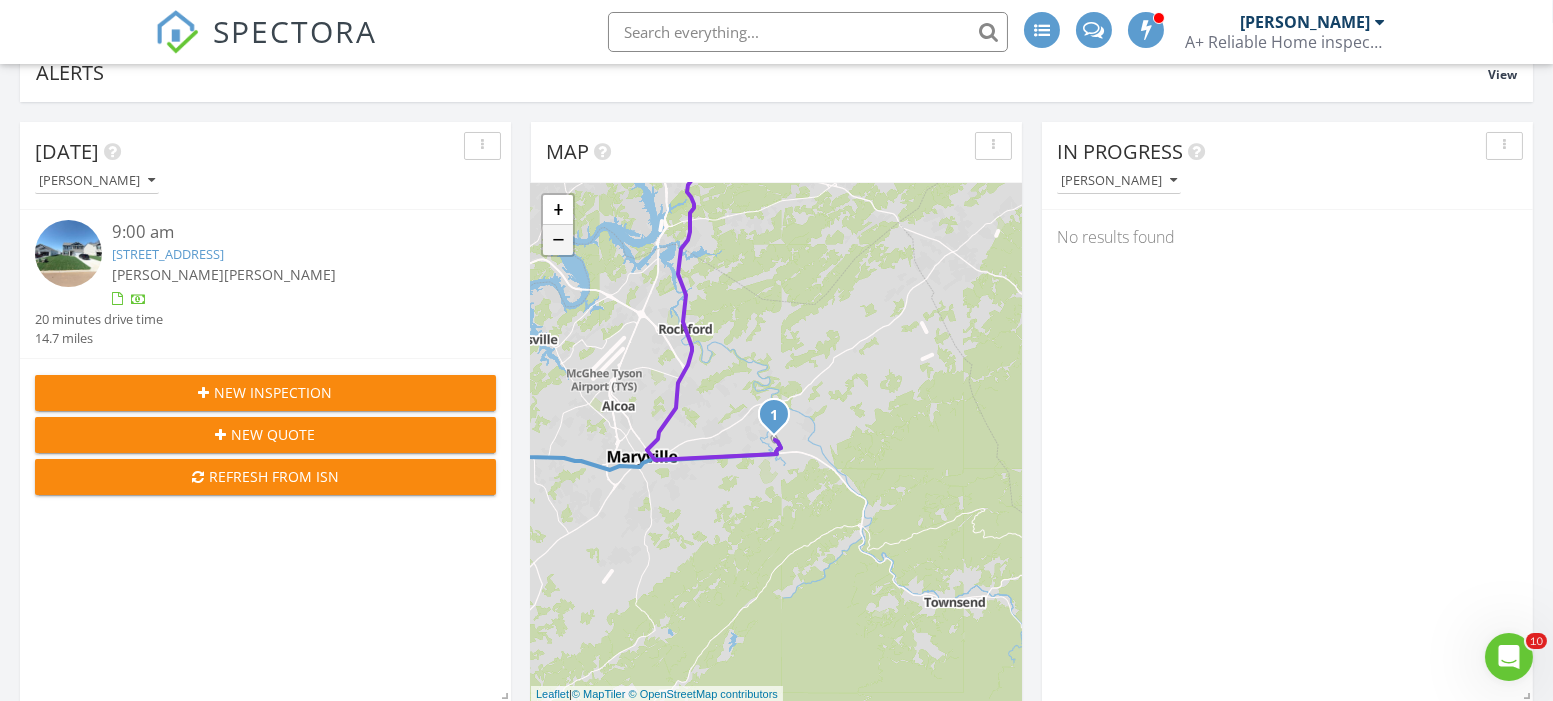 click on "−" at bounding box center (558, 240) 